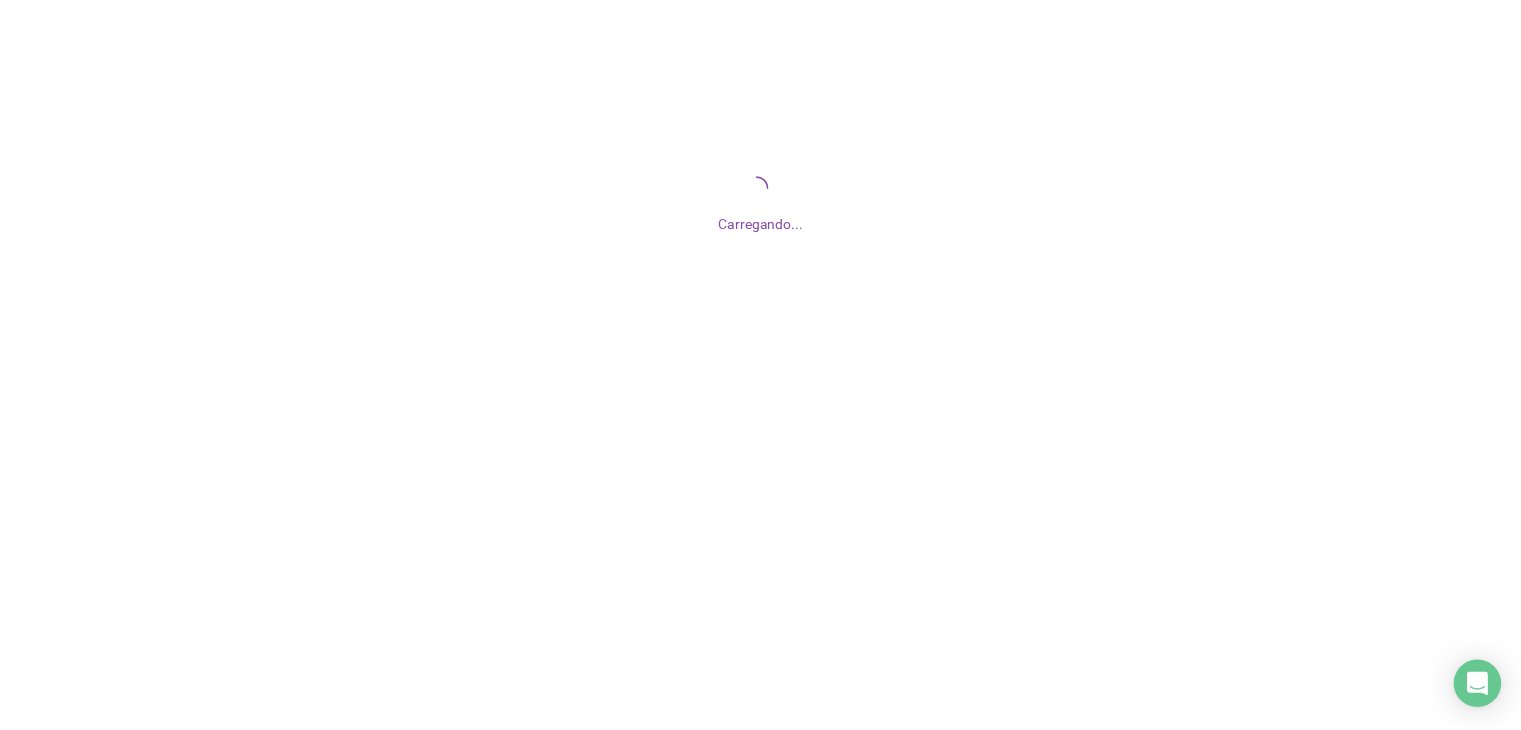 scroll, scrollTop: 0, scrollLeft: 0, axis: both 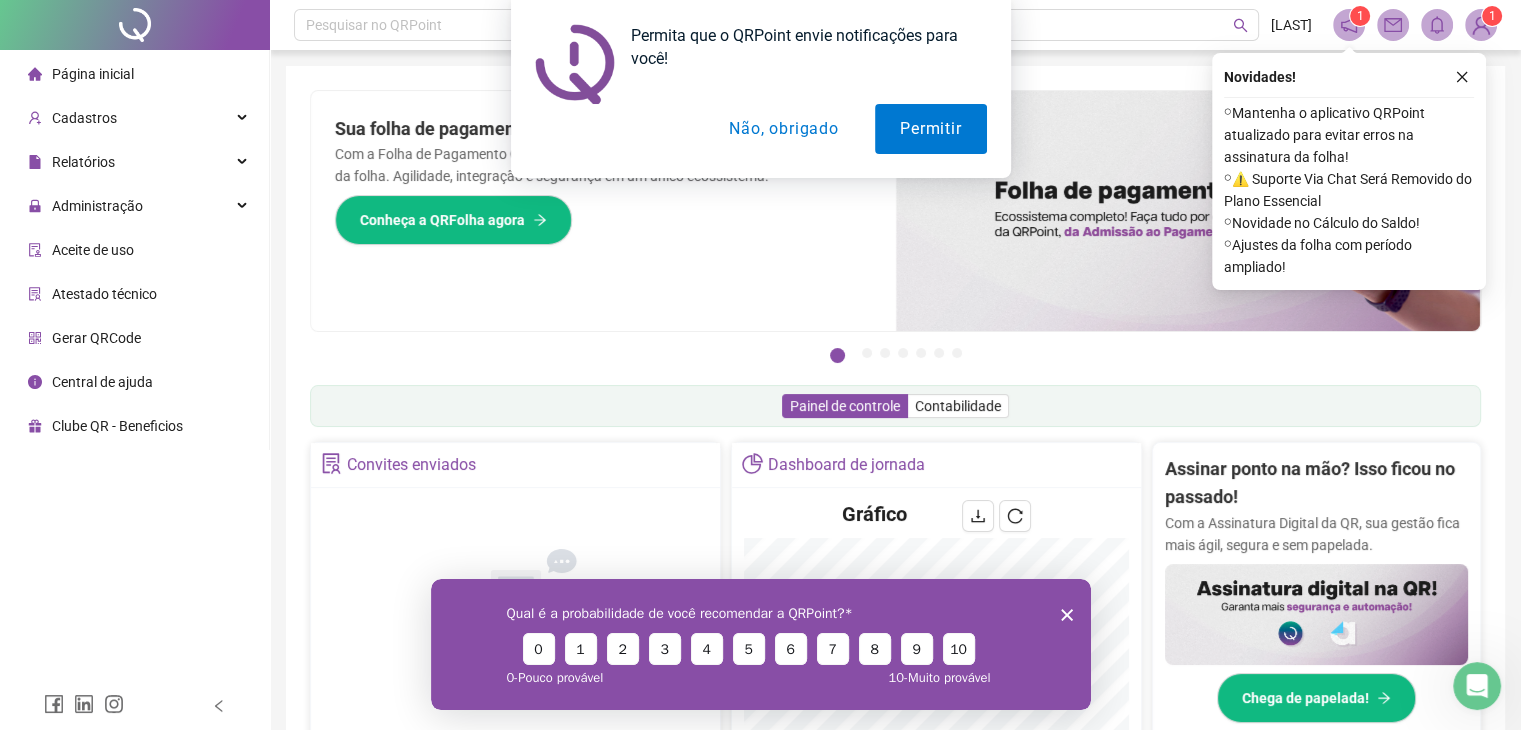 click on "Permita que o QRPoint envie notificações para você! Permitir Não, obrigado" at bounding box center [760, 89] 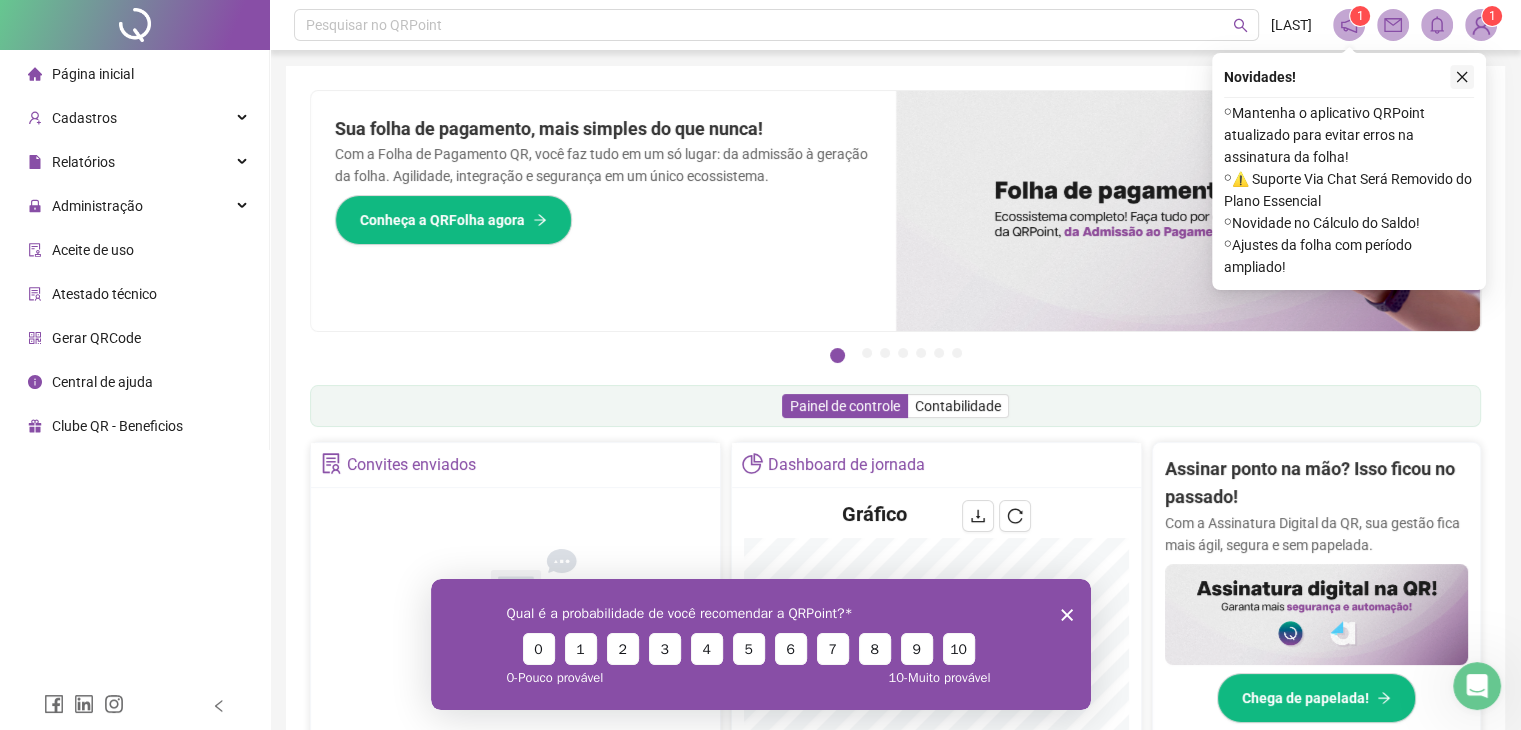 click 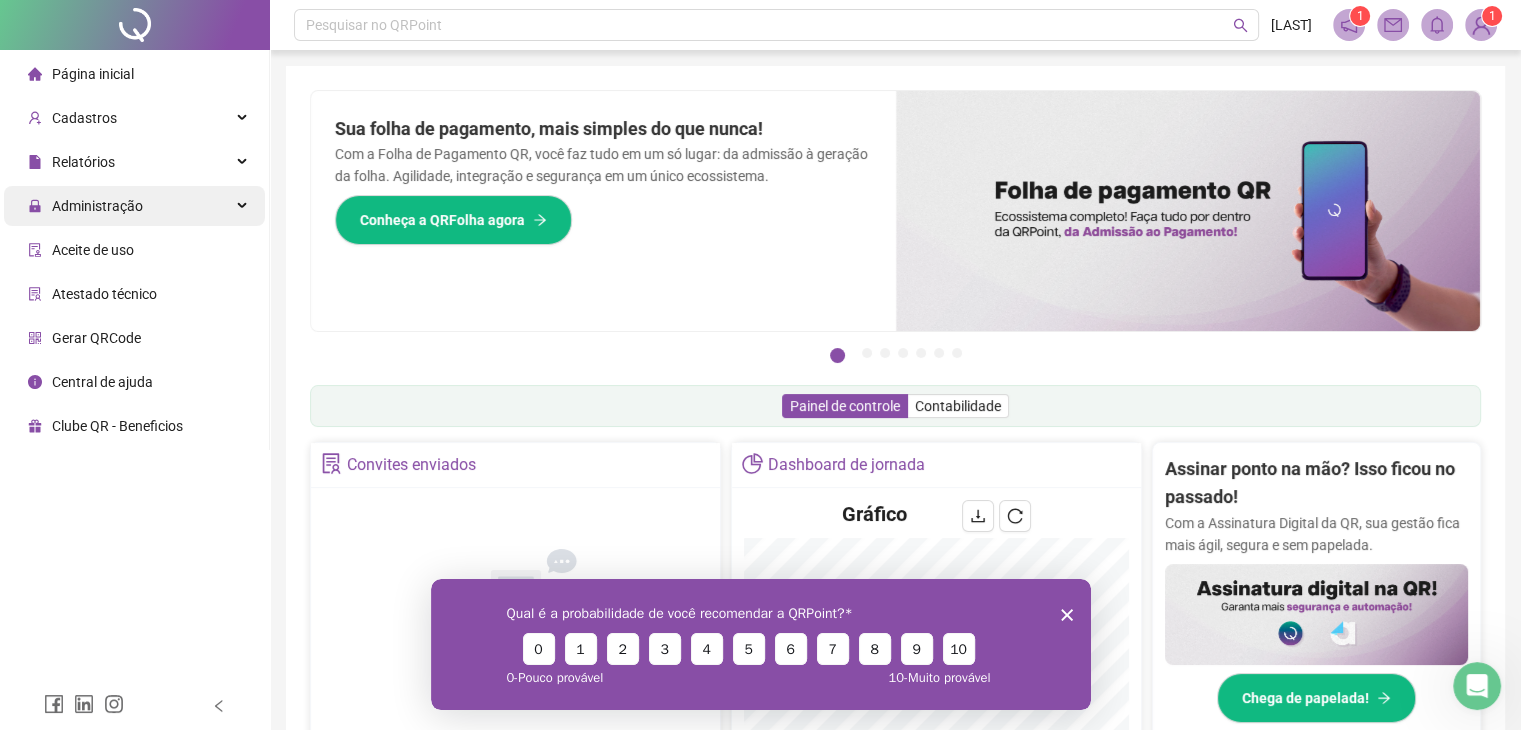 click on "Administração" at bounding box center [85, 206] 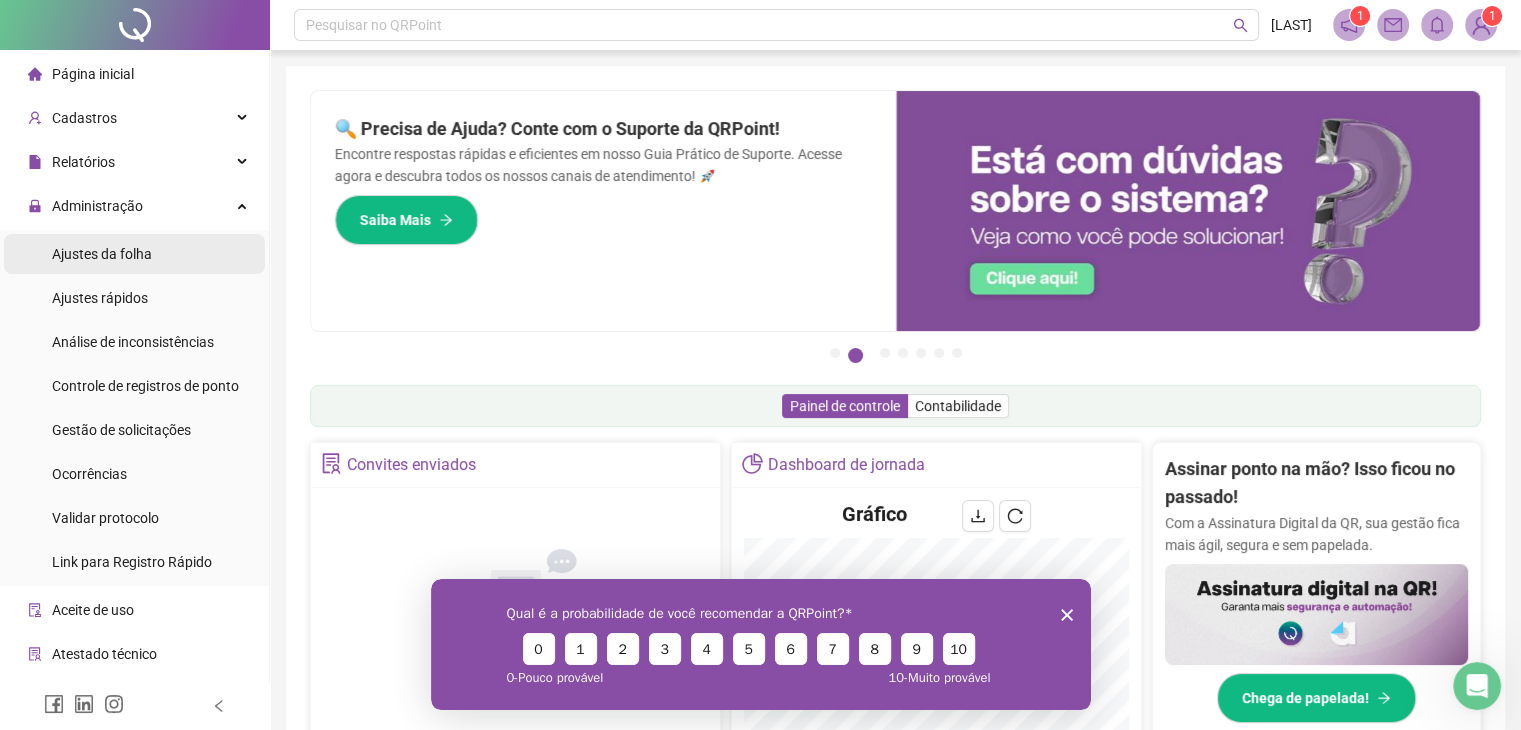 click on "Ajustes da folha" at bounding box center (102, 254) 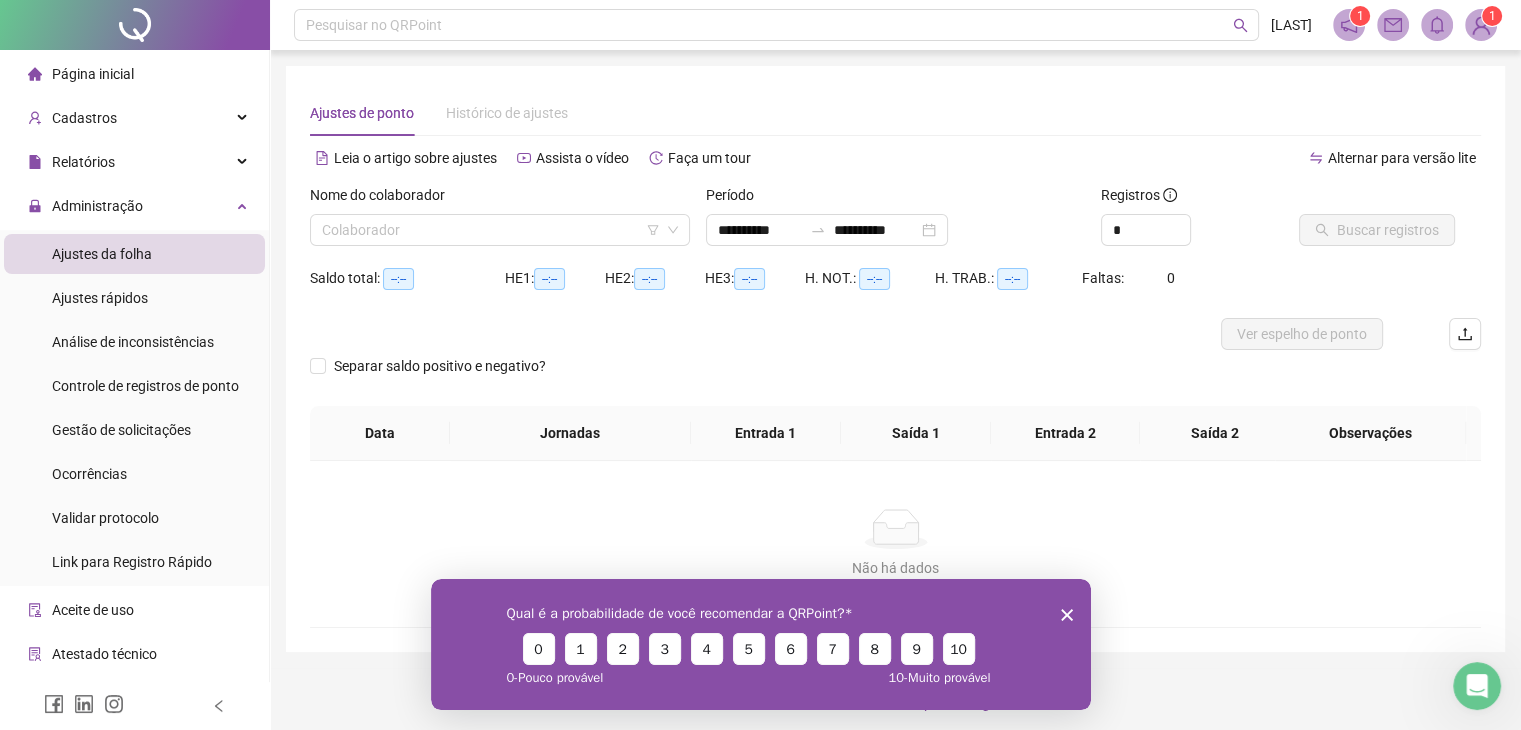 click 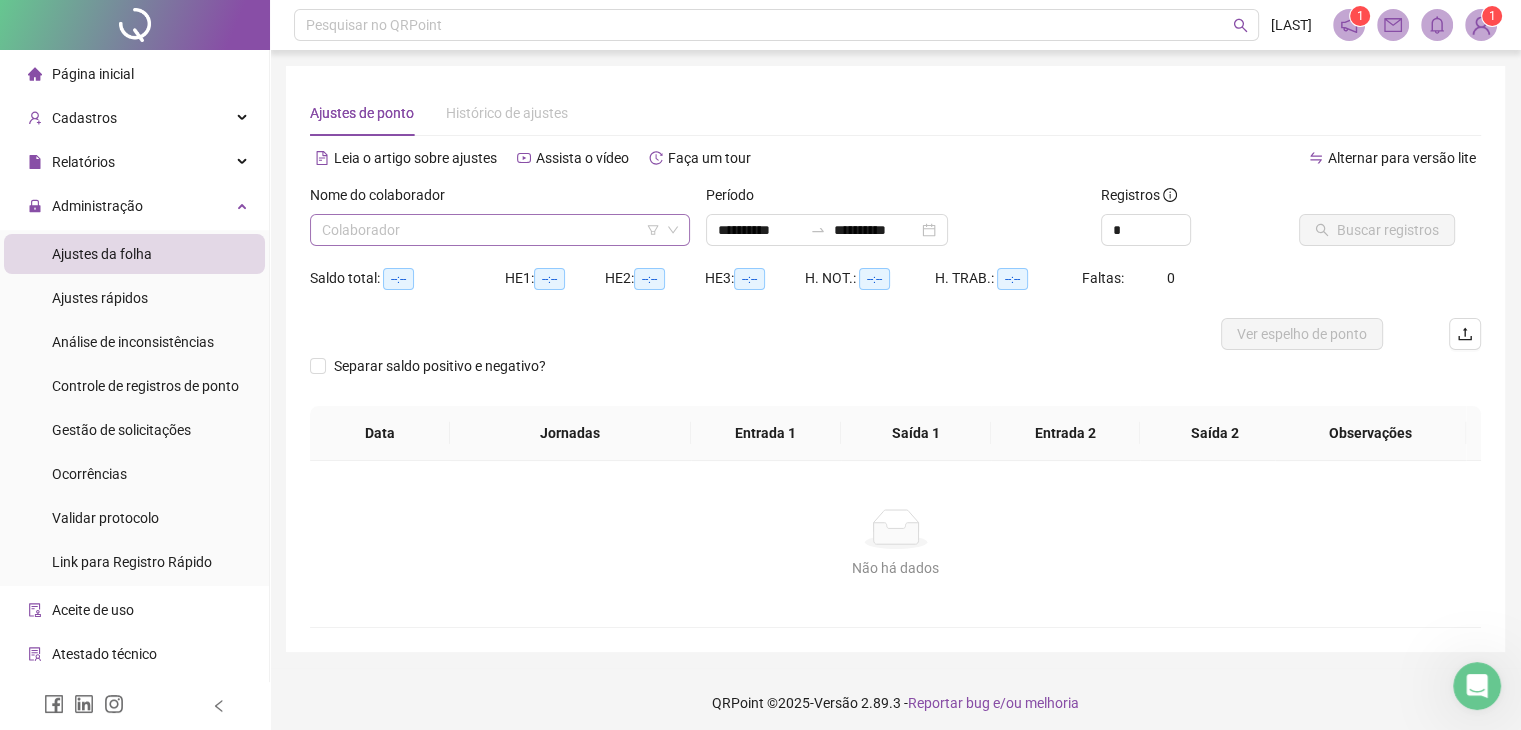 click at bounding box center [491, 230] 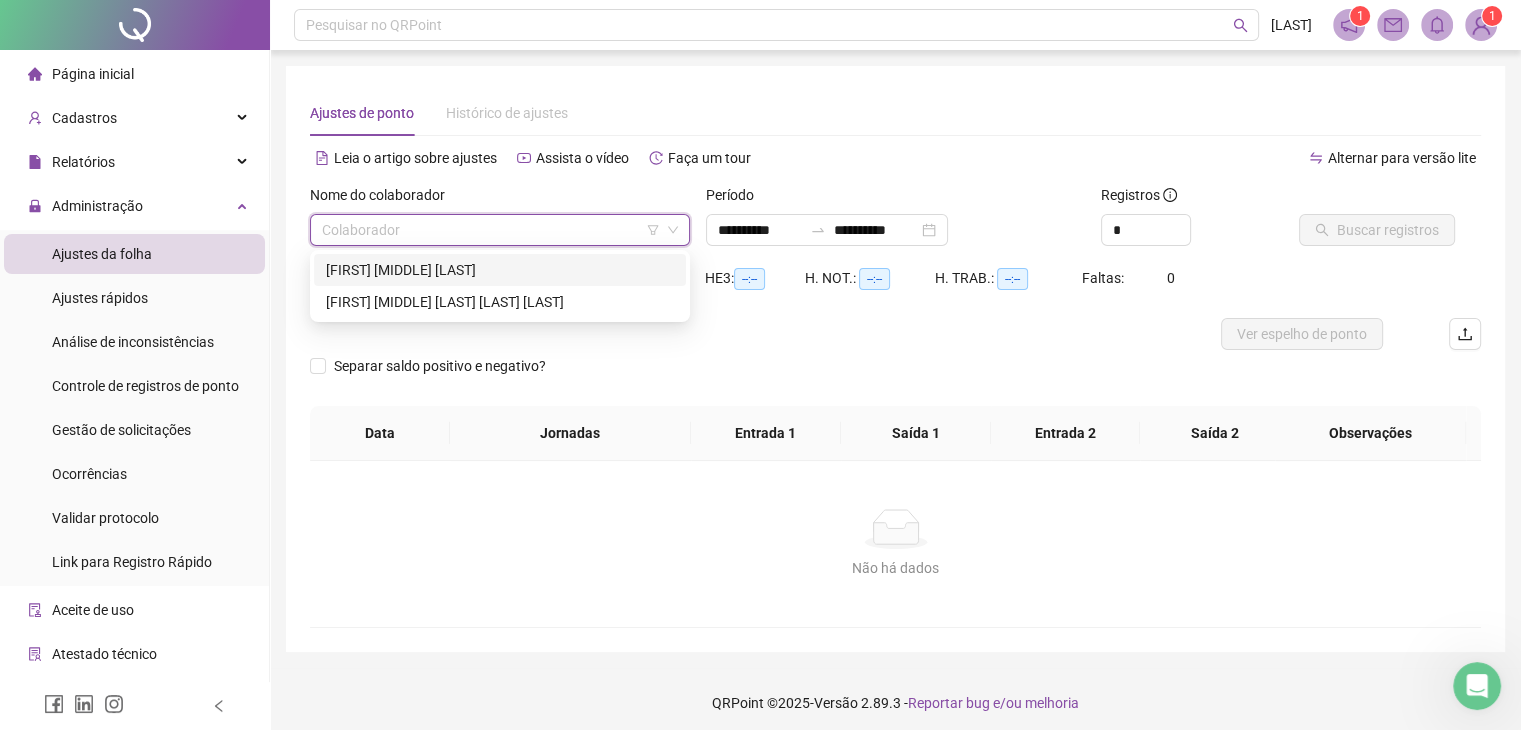 click on "[FIRST] [MIDDLE] [LAST]" at bounding box center [500, 270] 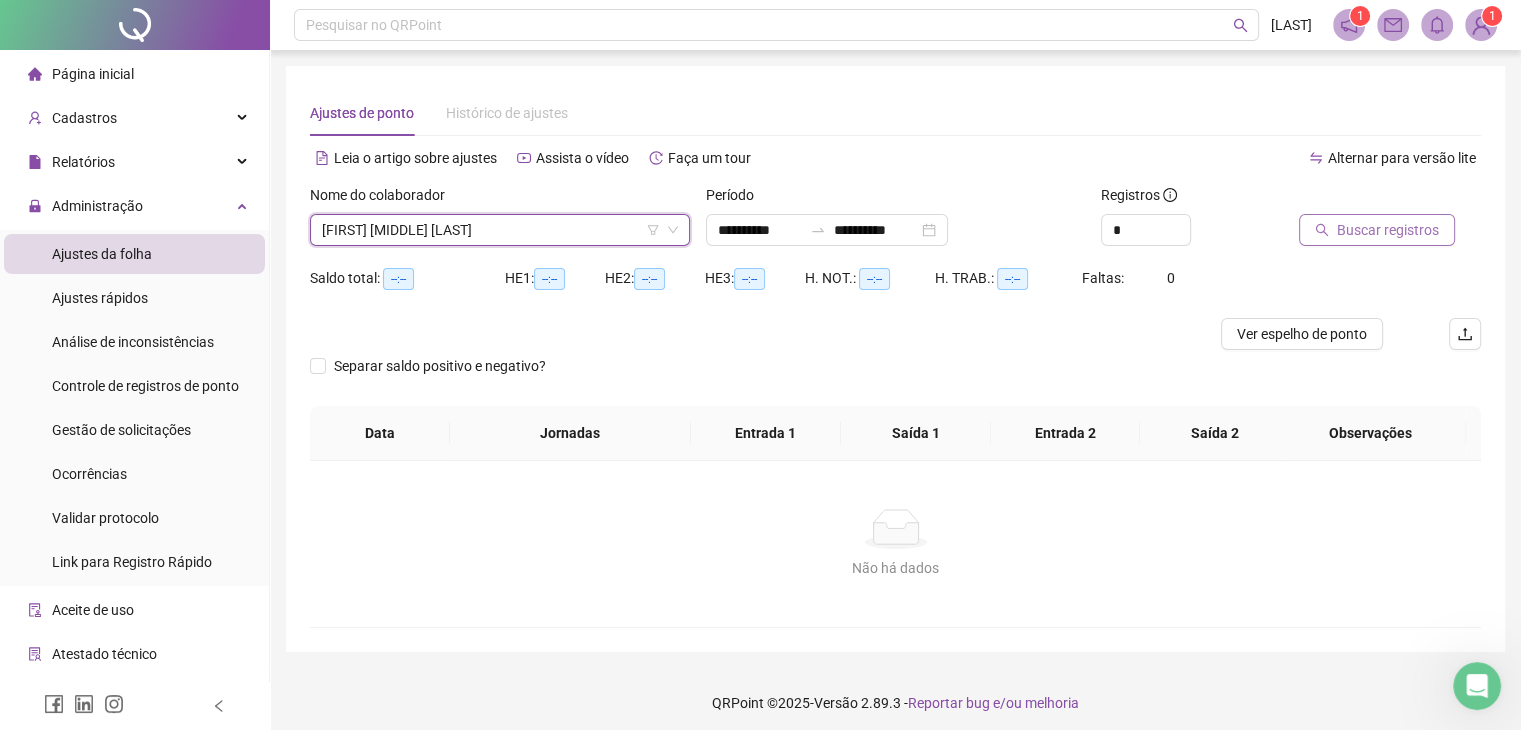 click on "Buscar registros" at bounding box center (1388, 230) 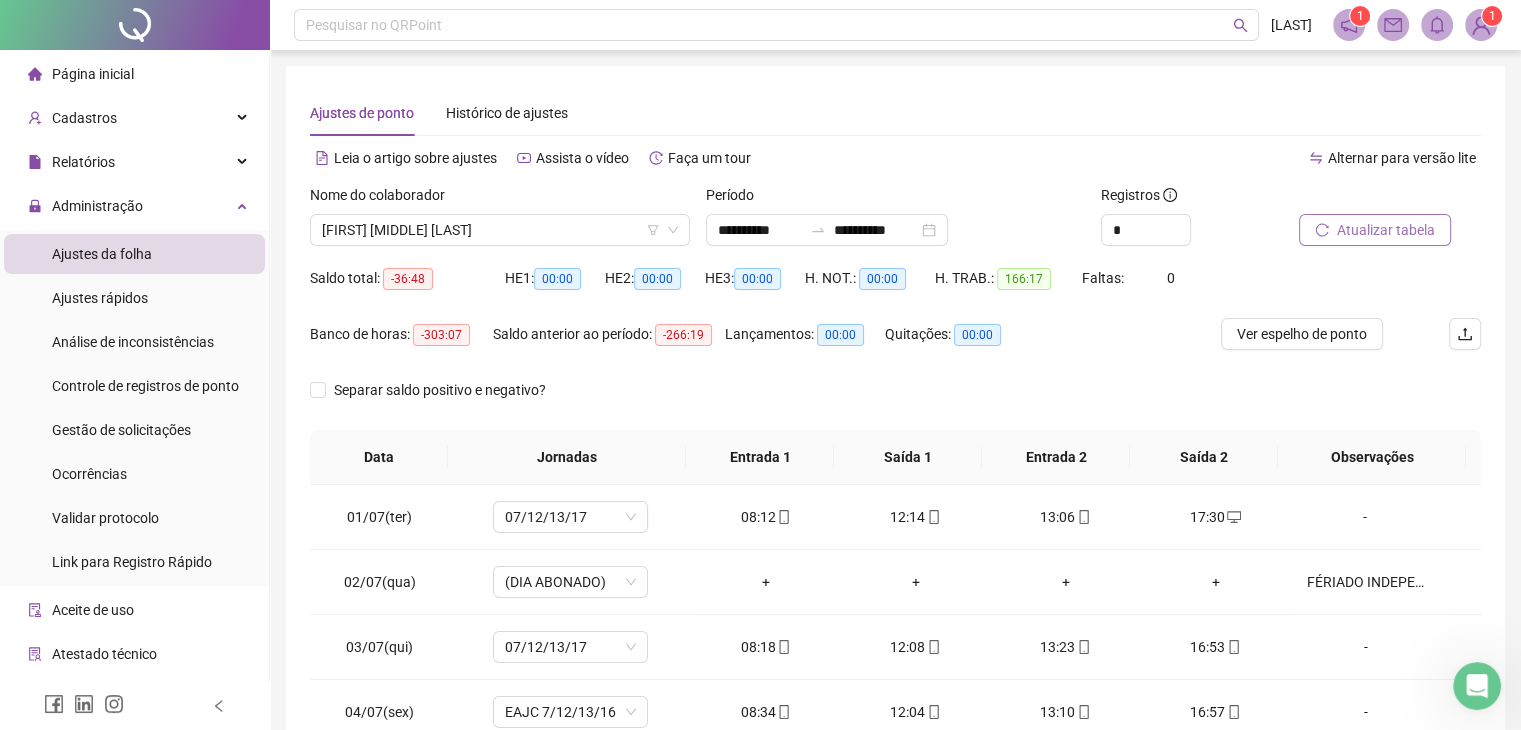 scroll, scrollTop: 292, scrollLeft: 0, axis: vertical 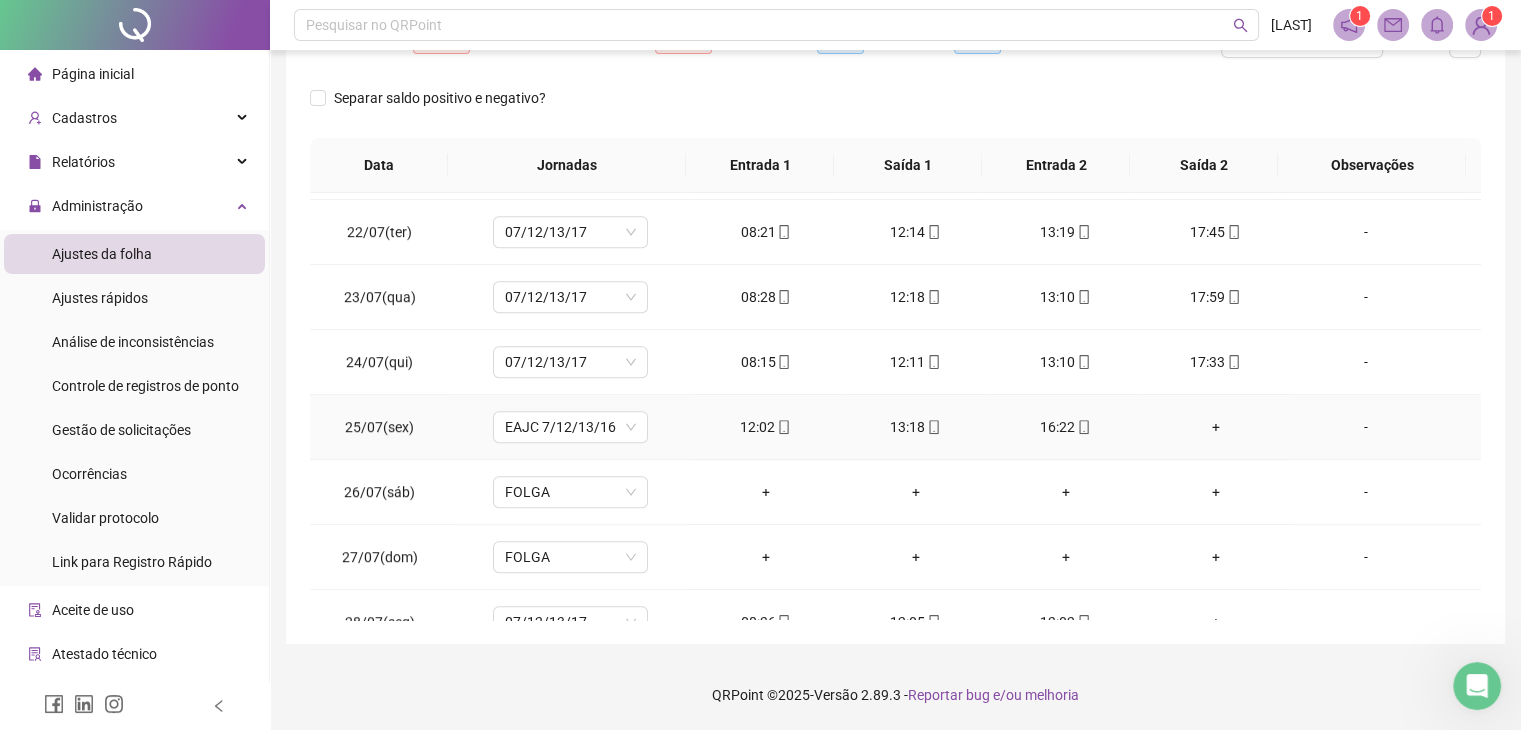 click on "+" at bounding box center (1216, 427) 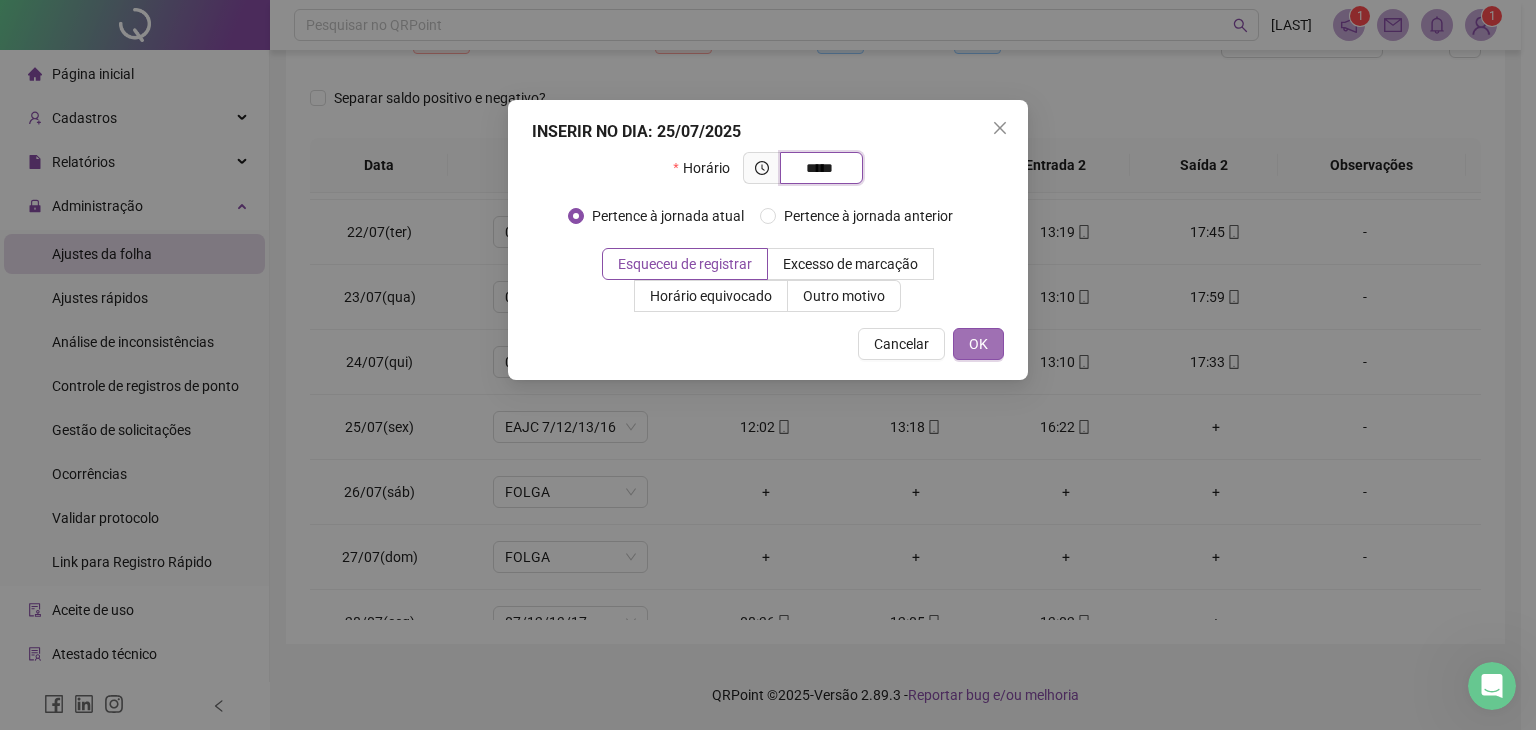 type on "*****" 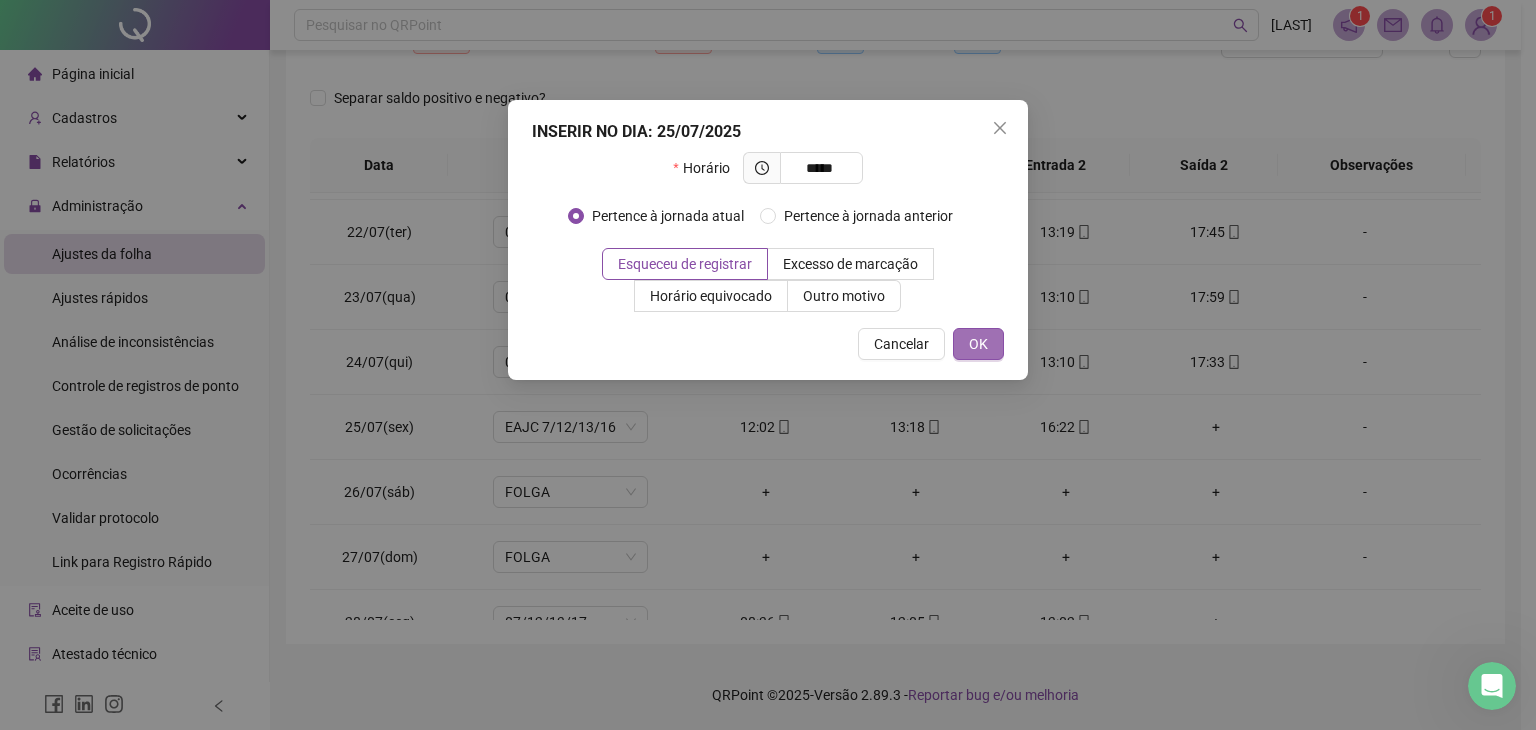 click on "OK" at bounding box center [978, 344] 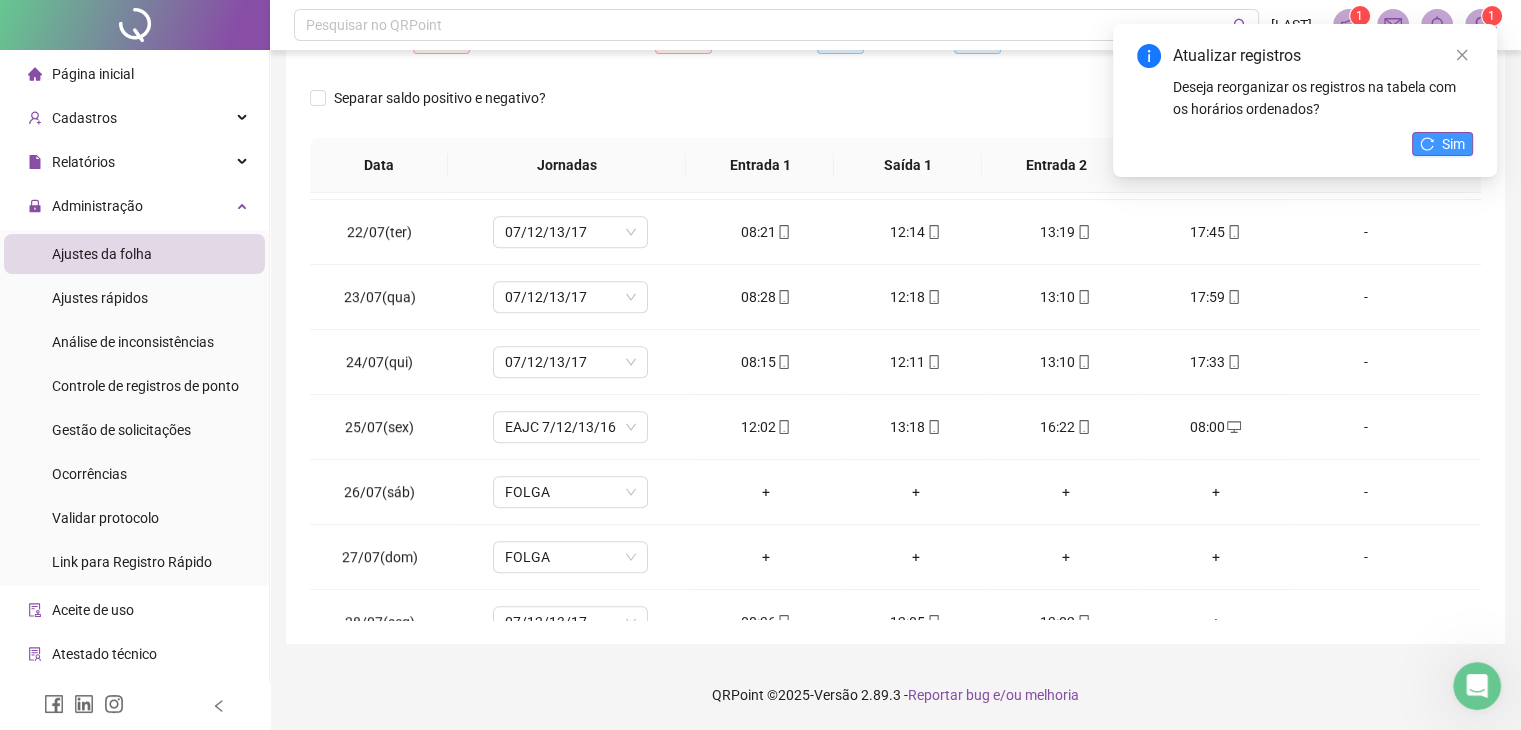 click on "Sim" at bounding box center [1442, 144] 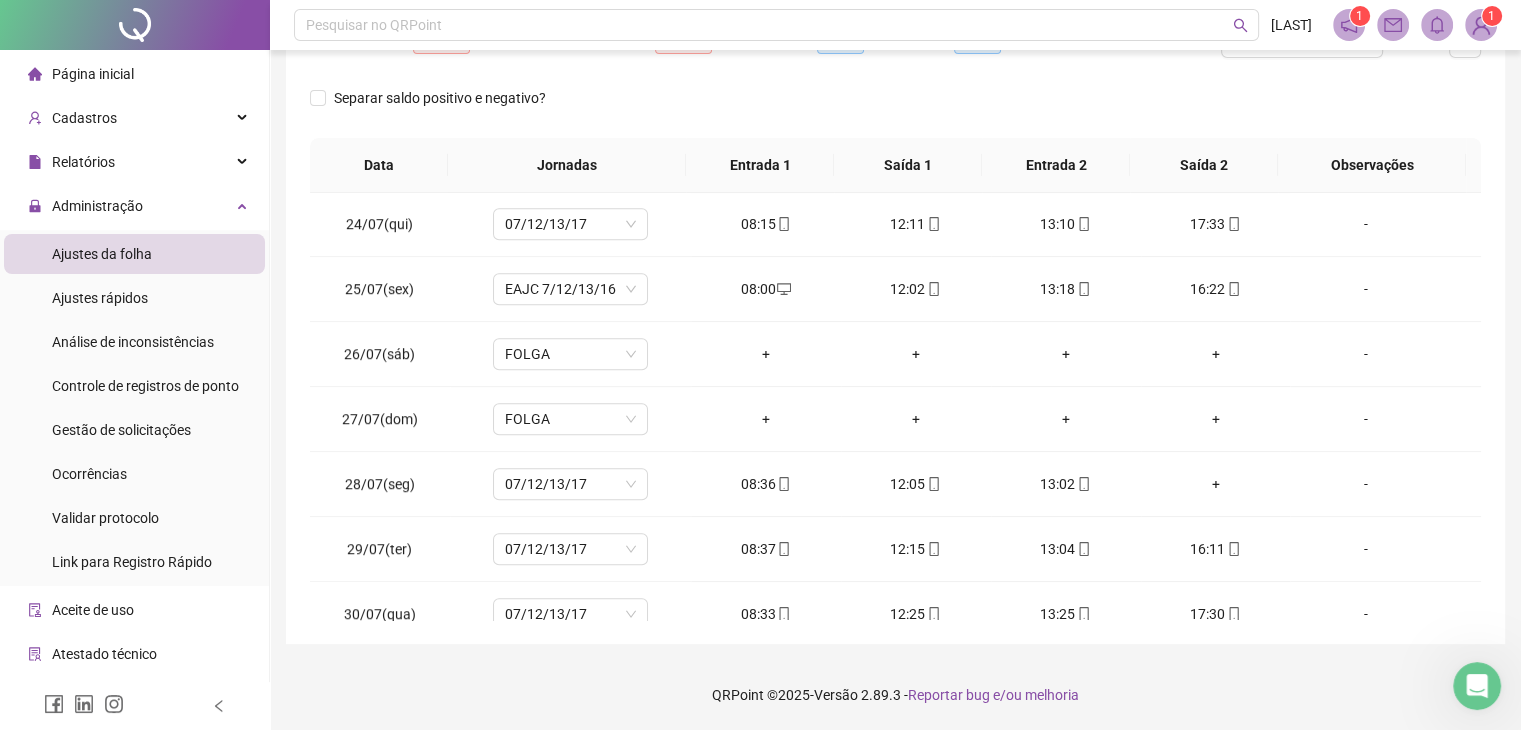scroll, scrollTop: 1492, scrollLeft: 0, axis: vertical 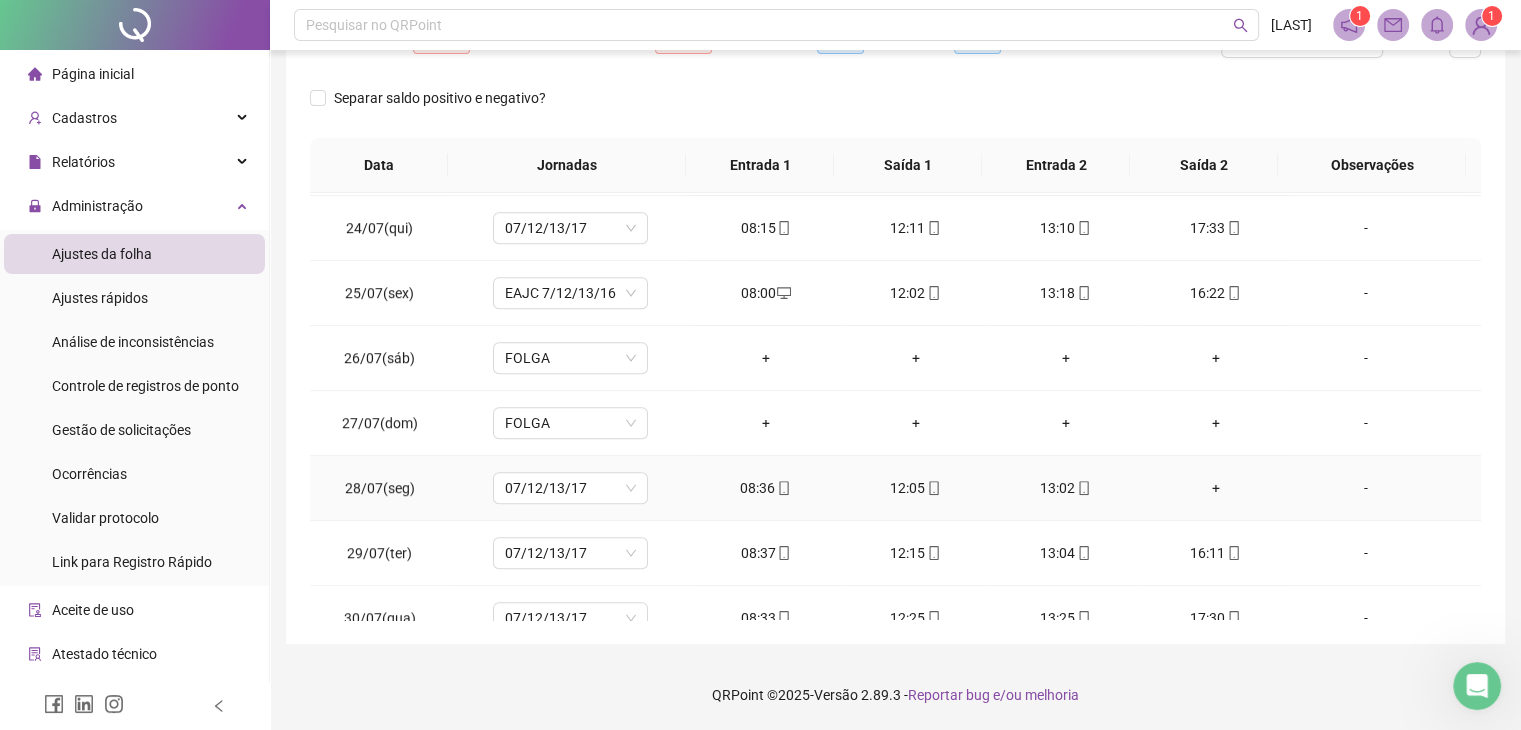 click on "+" at bounding box center (1216, 488) 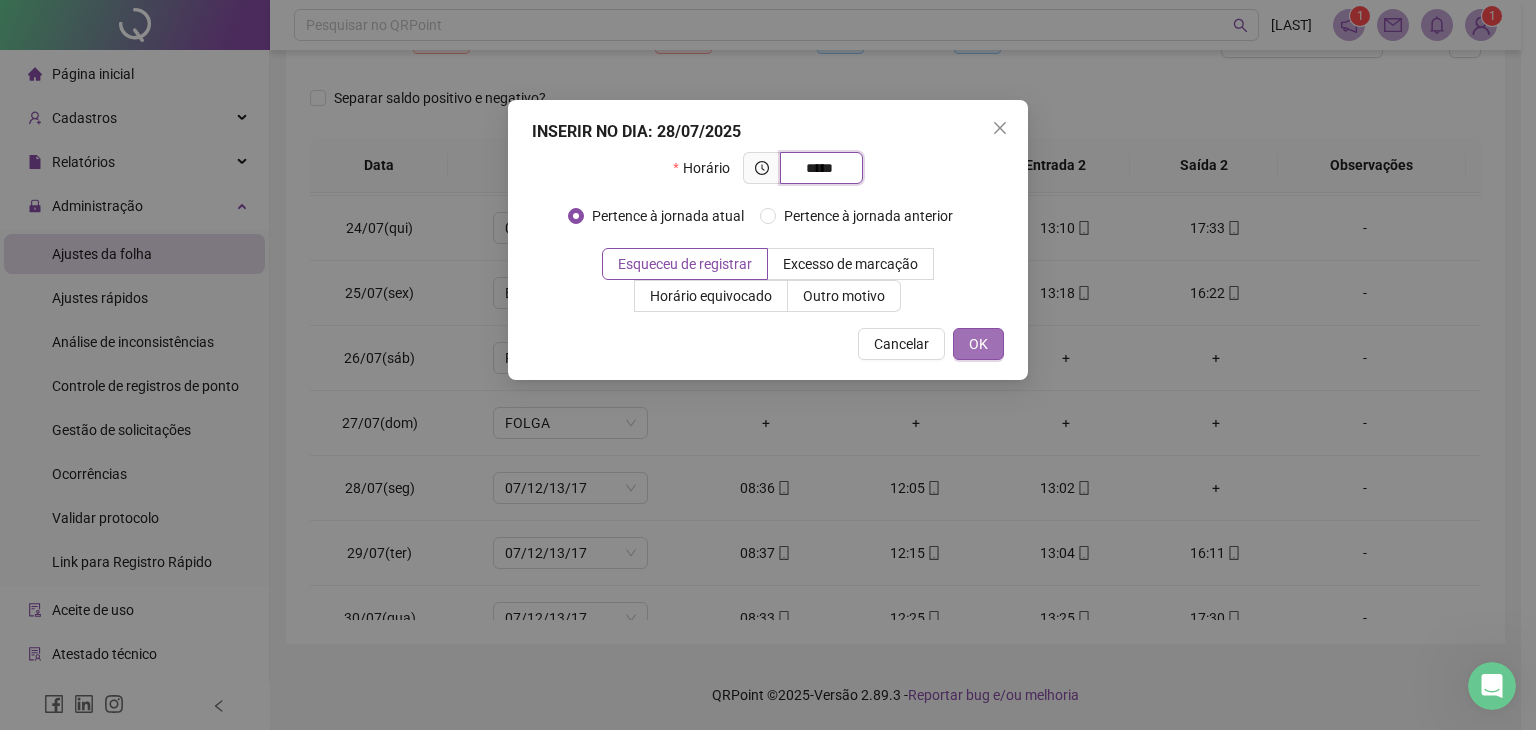 type on "*****" 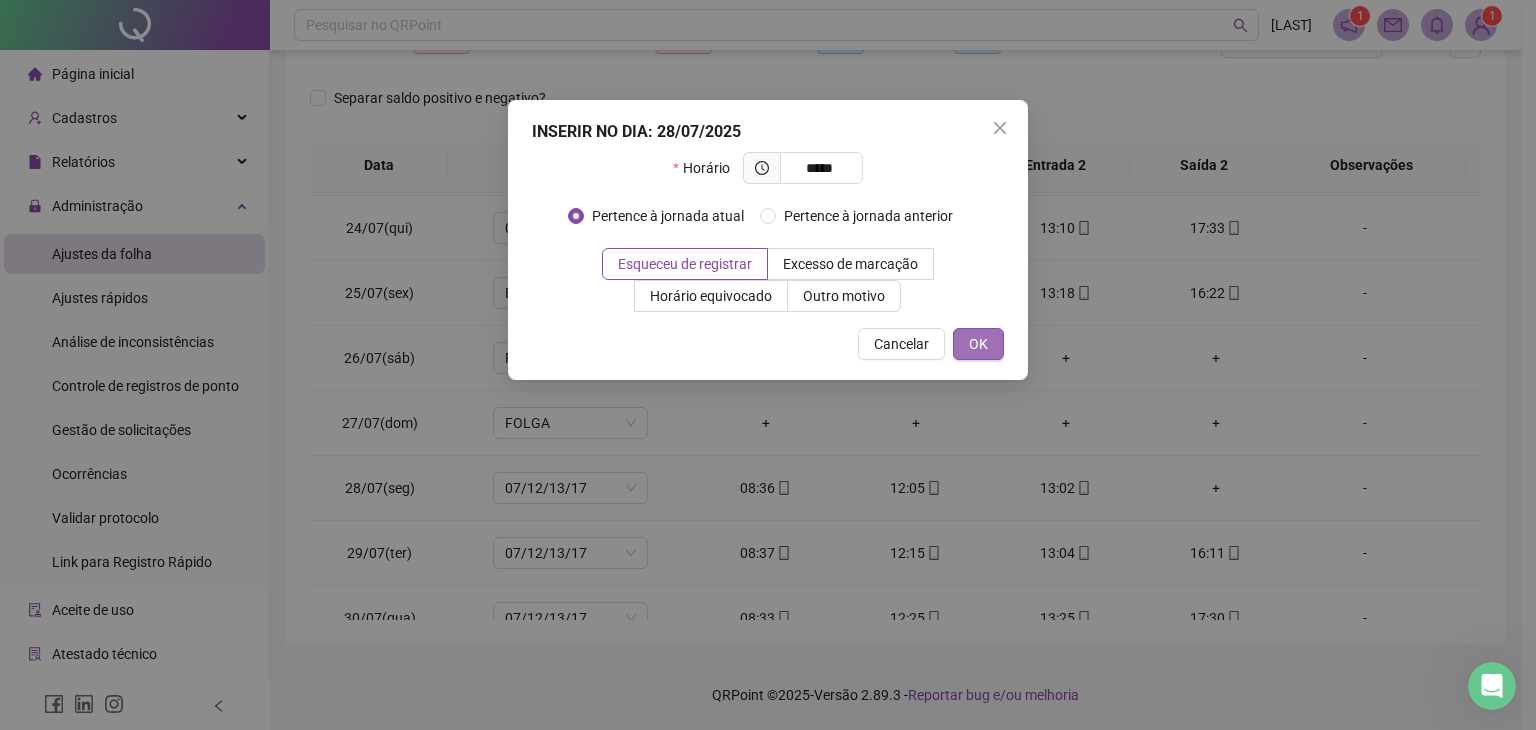 click on "OK" at bounding box center [978, 344] 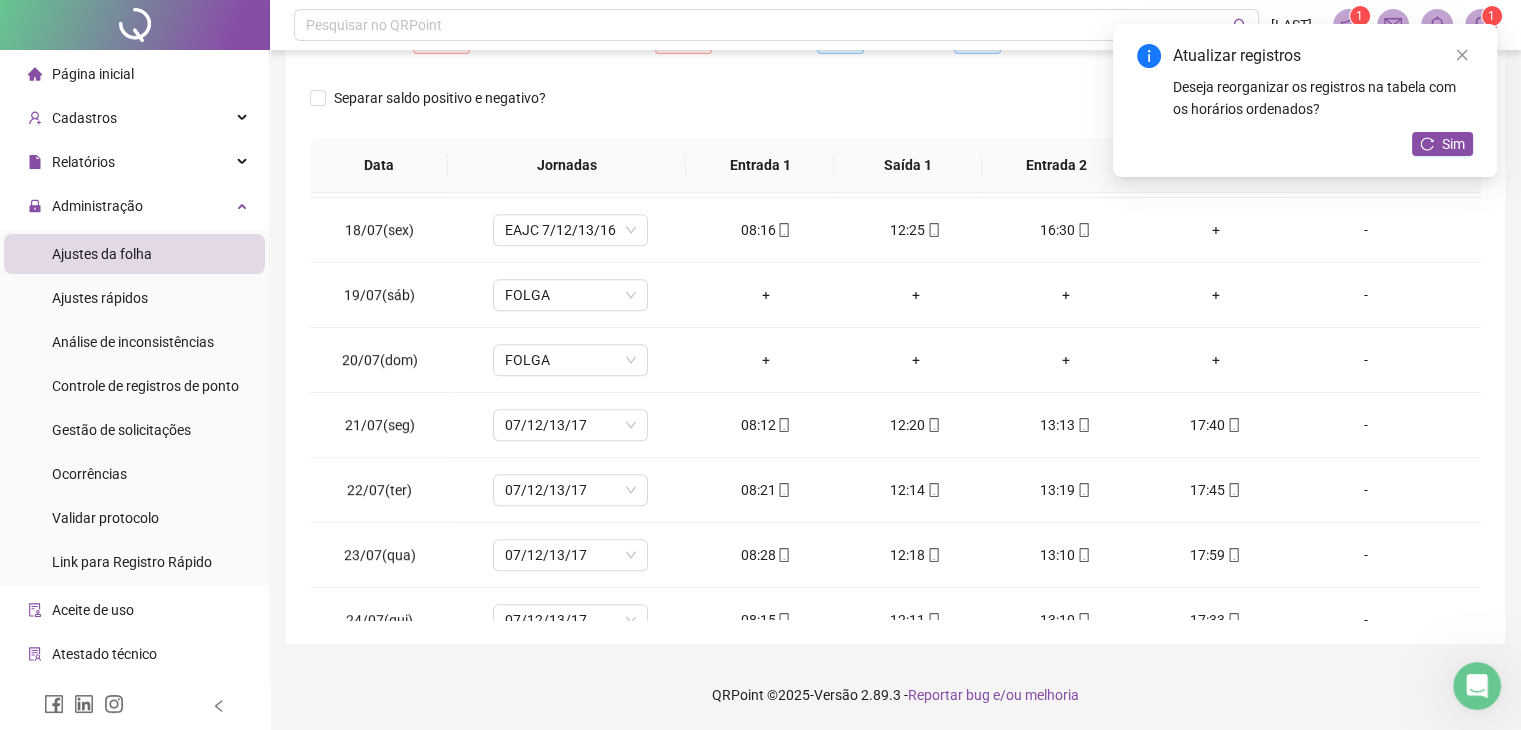scroll, scrollTop: 1096, scrollLeft: 0, axis: vertical 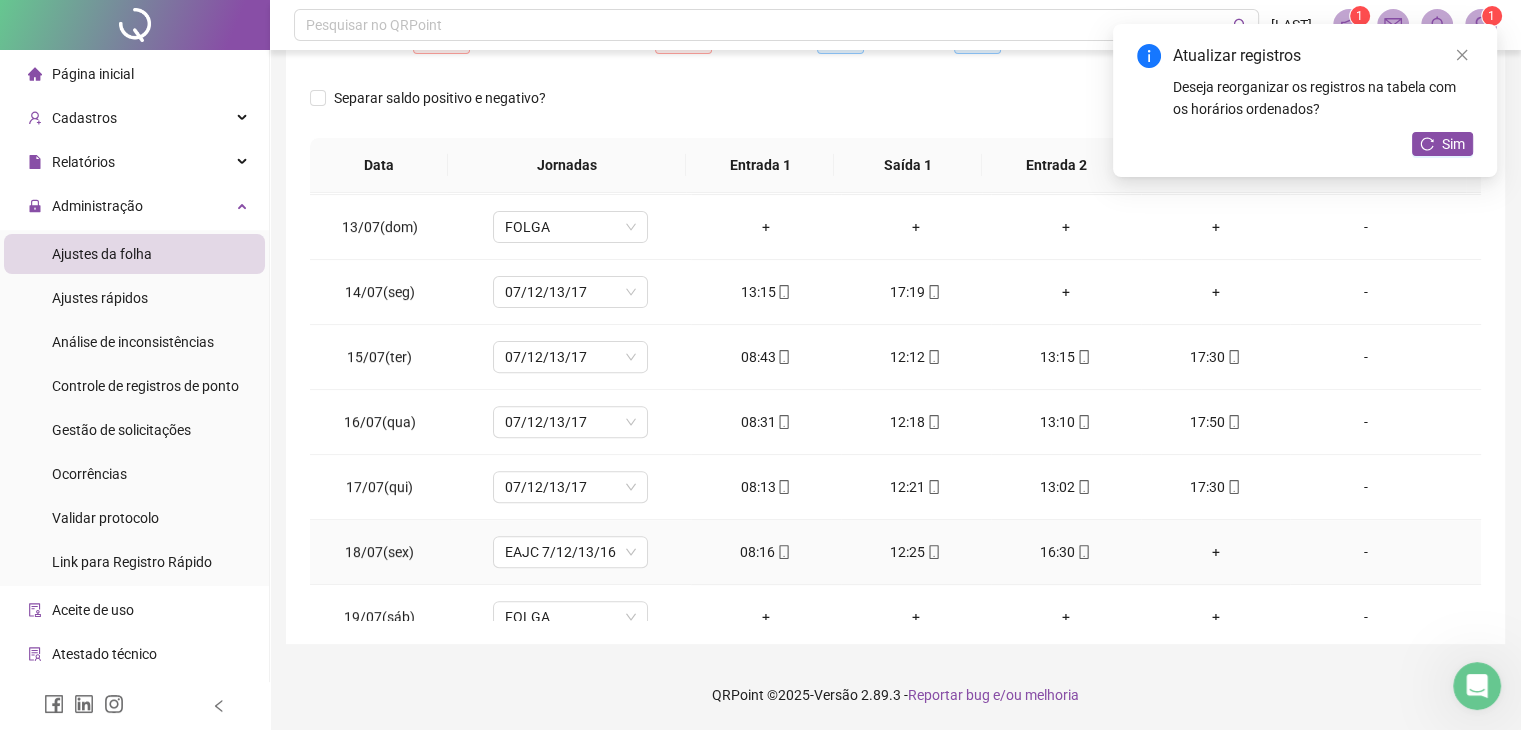 click on "+" at bounding box center (1216, 552) 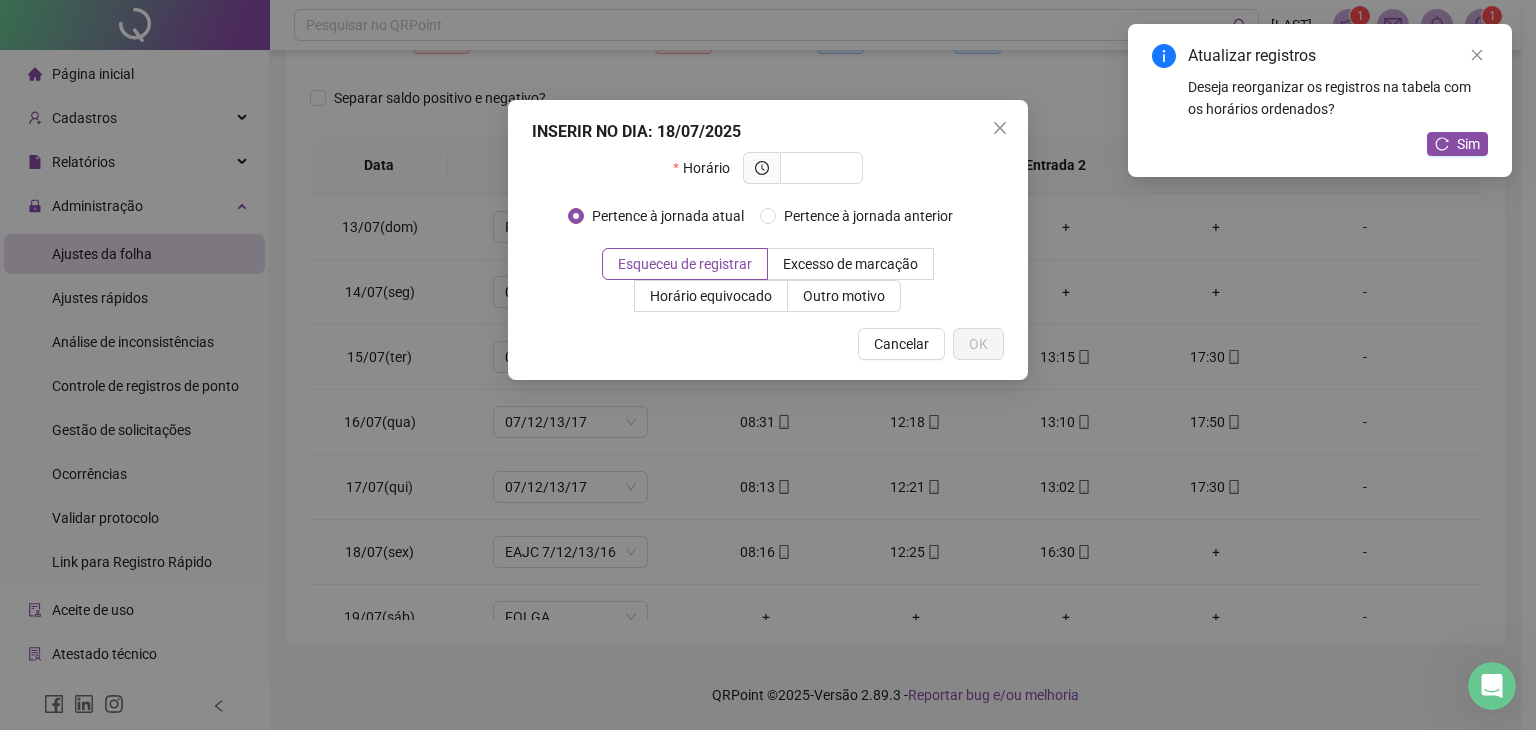 click on "INSERIR NO DIA :   18/07/2025 Horário Pertence à jornada atual Pertence à jornada anterior Esqueceu de registrar Excesso de marcação Horário equivocado Outro motivo Motivo Cancelar OK" at bounding box center [768, 365] 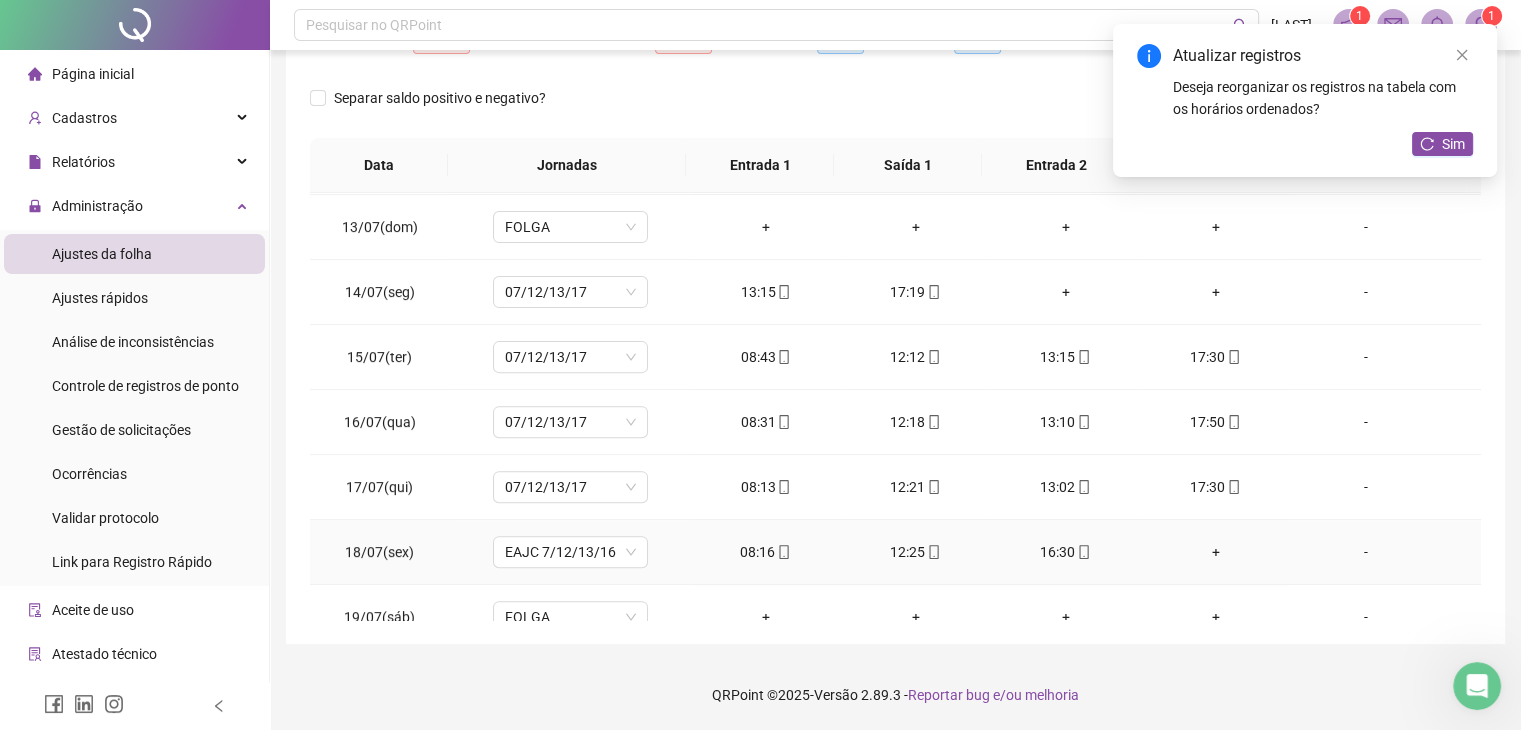 click on "+" at bounding box center (1216, 552) 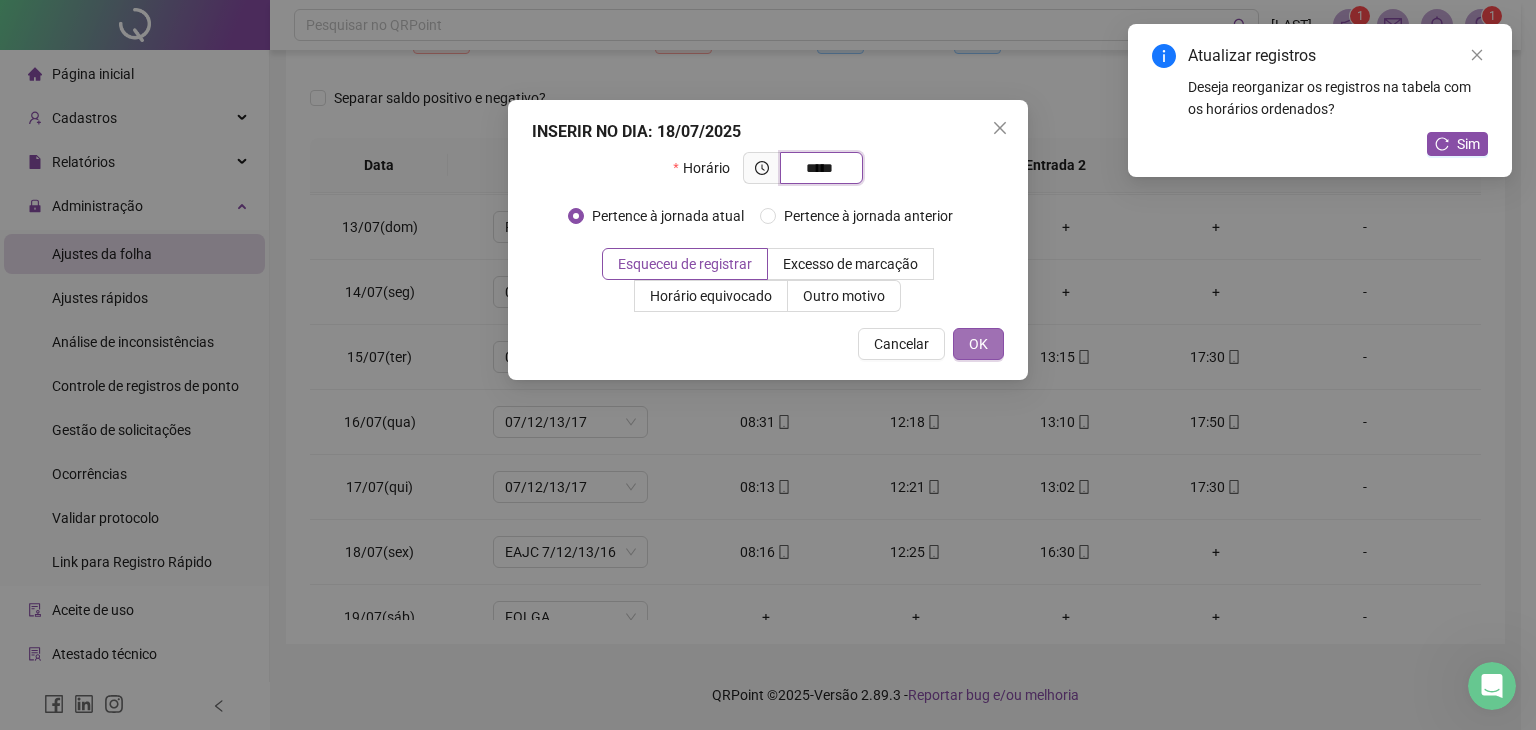 type on "*****" 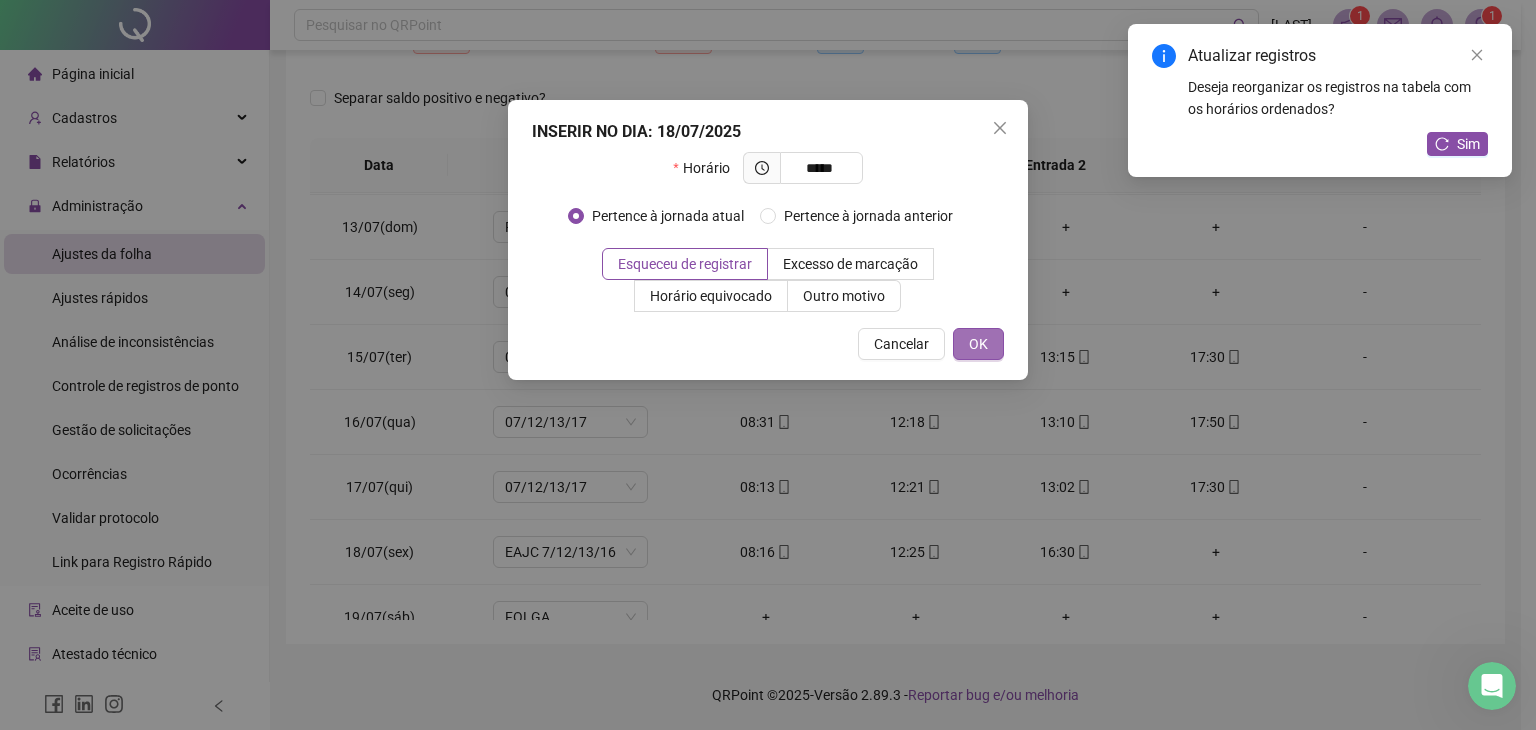 click on "OK" at bounding box center (978, 344) 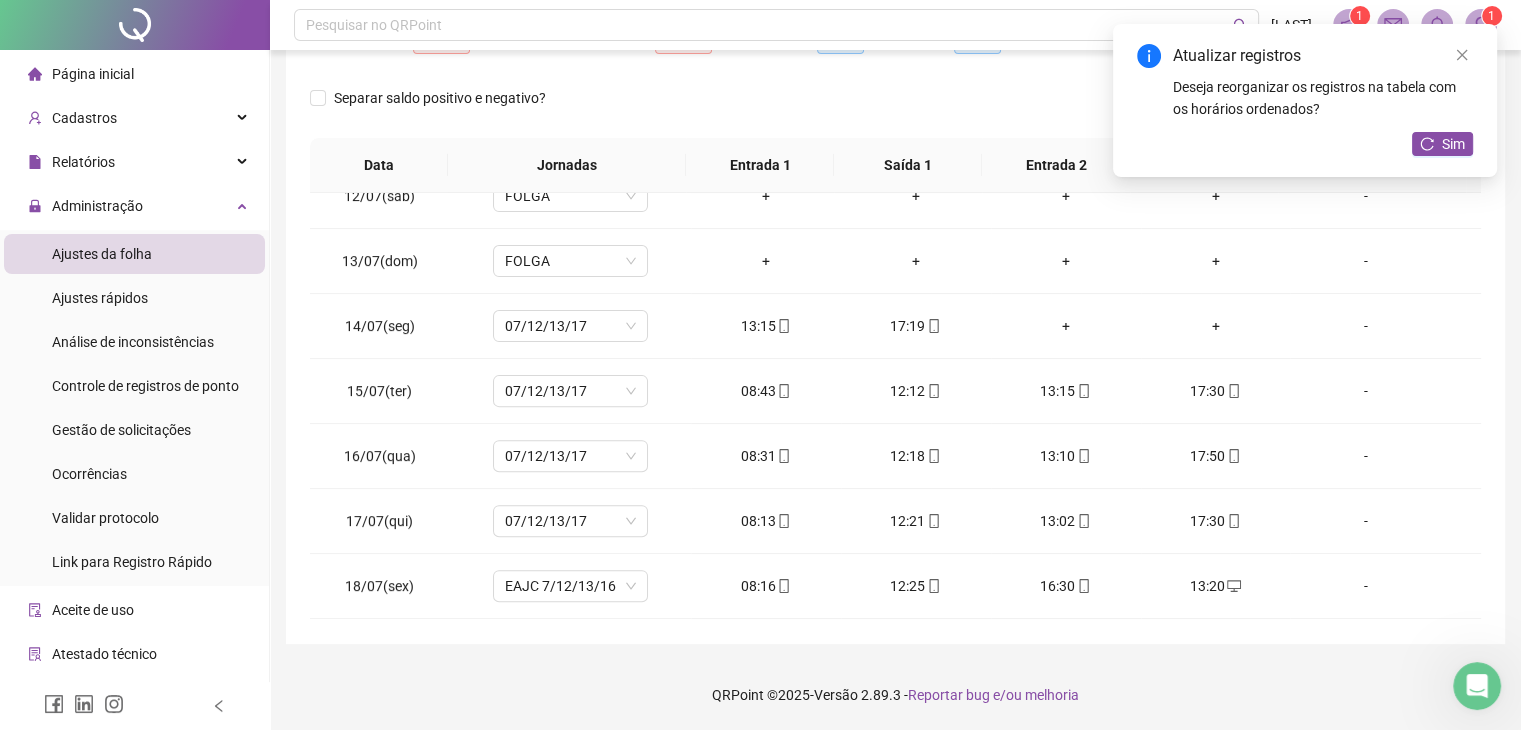 scroll, scrollTop: 740, scrollLeft: 0, axis: vertical 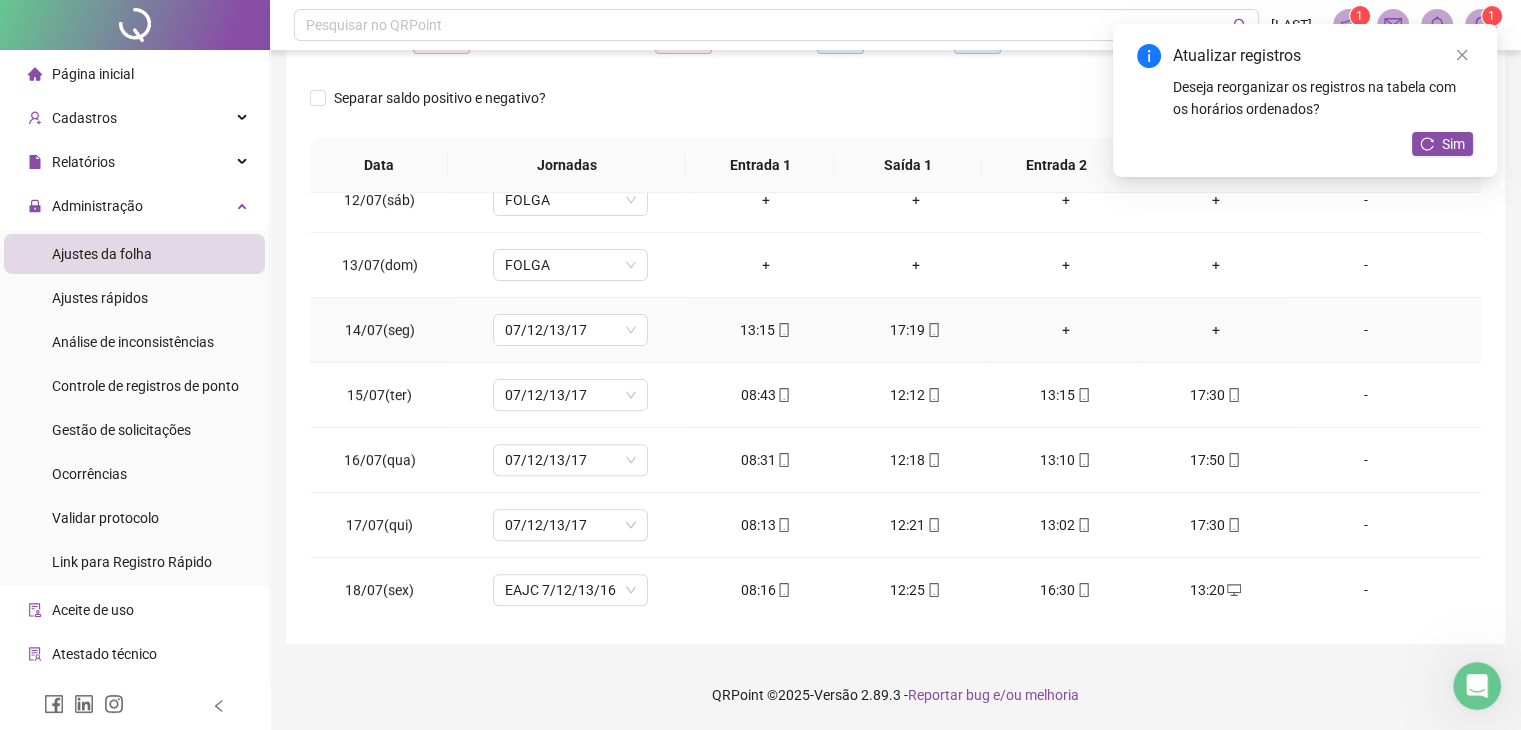click on "+" at bounding box center [1066, 330] 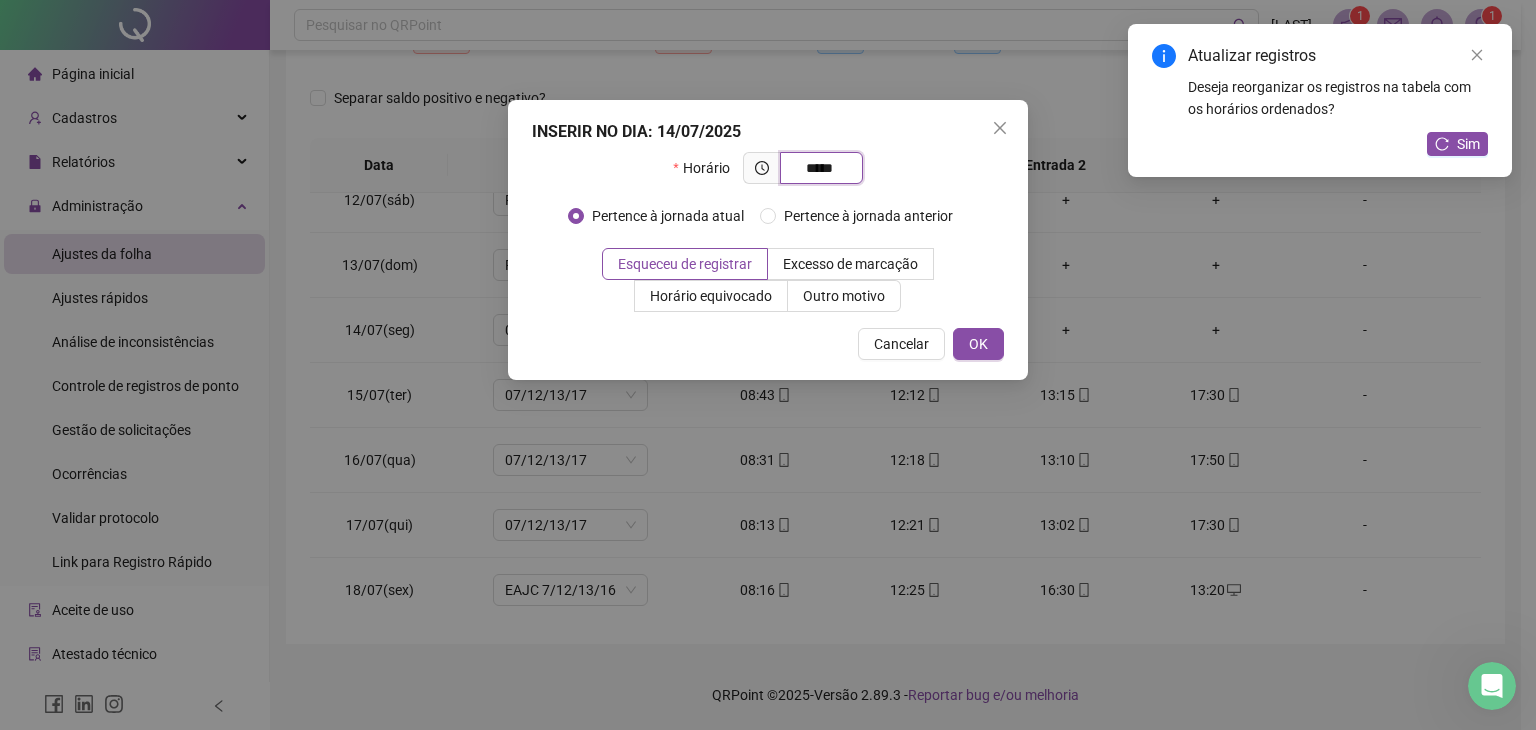 type on "*****" 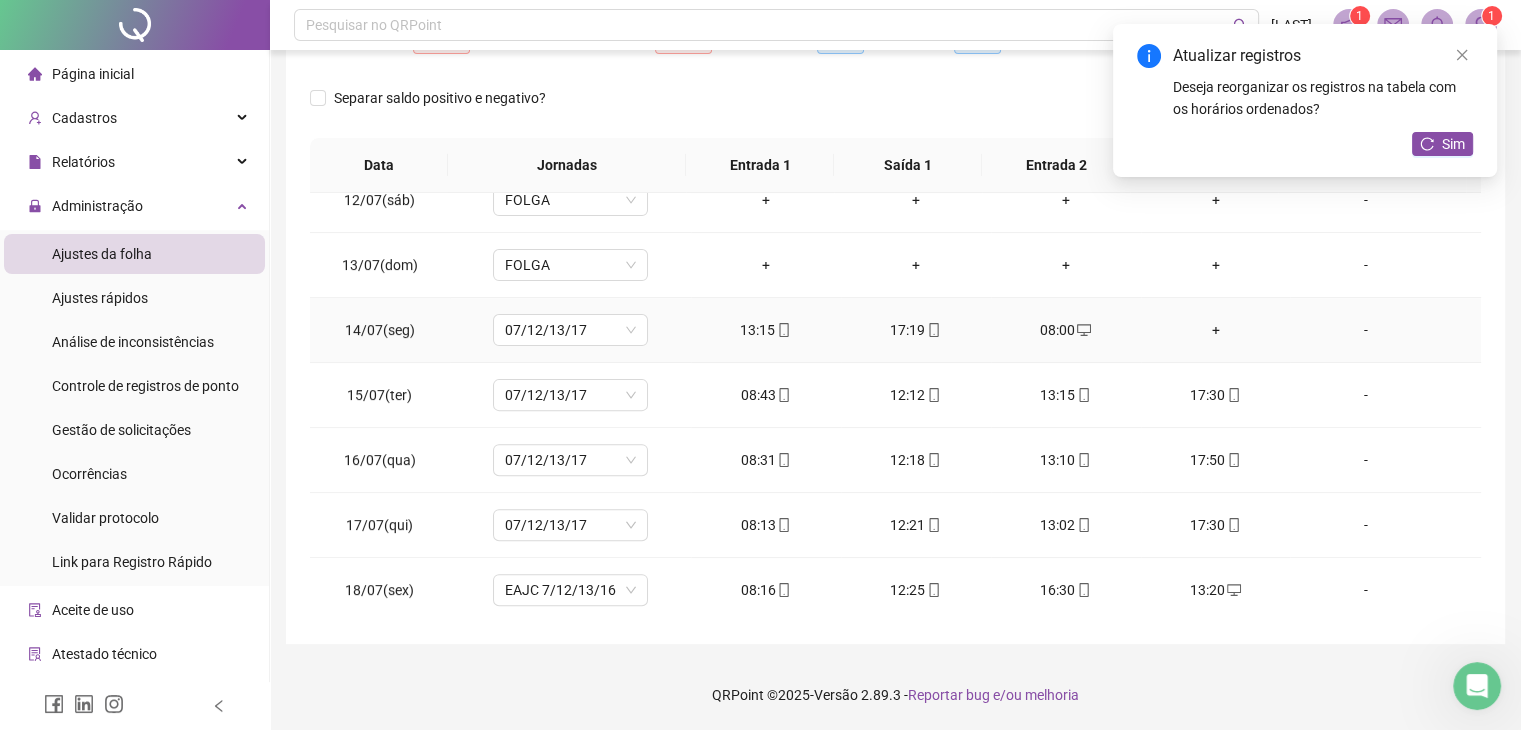 click on "+" at bounding box center [1216, 330] 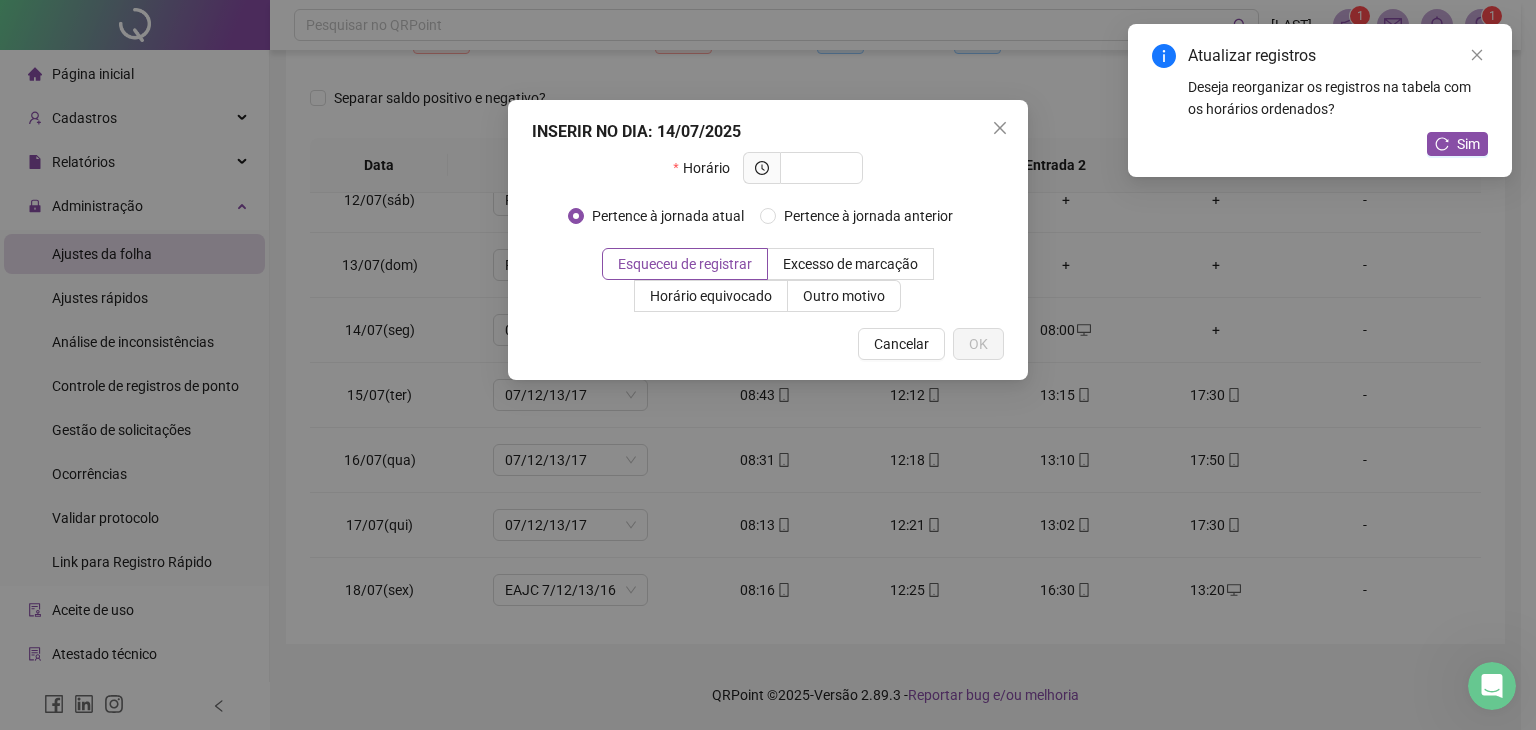 click on "INSERIR NO DIA :   14/07/2025 Horário Pertence à jornada atual Pertence à jornada anterior Esqueceu de registrar Excesso de marcação Horário equivocado Outro motivo Motivo Cancelar OK" at bounding box center [768, 365] 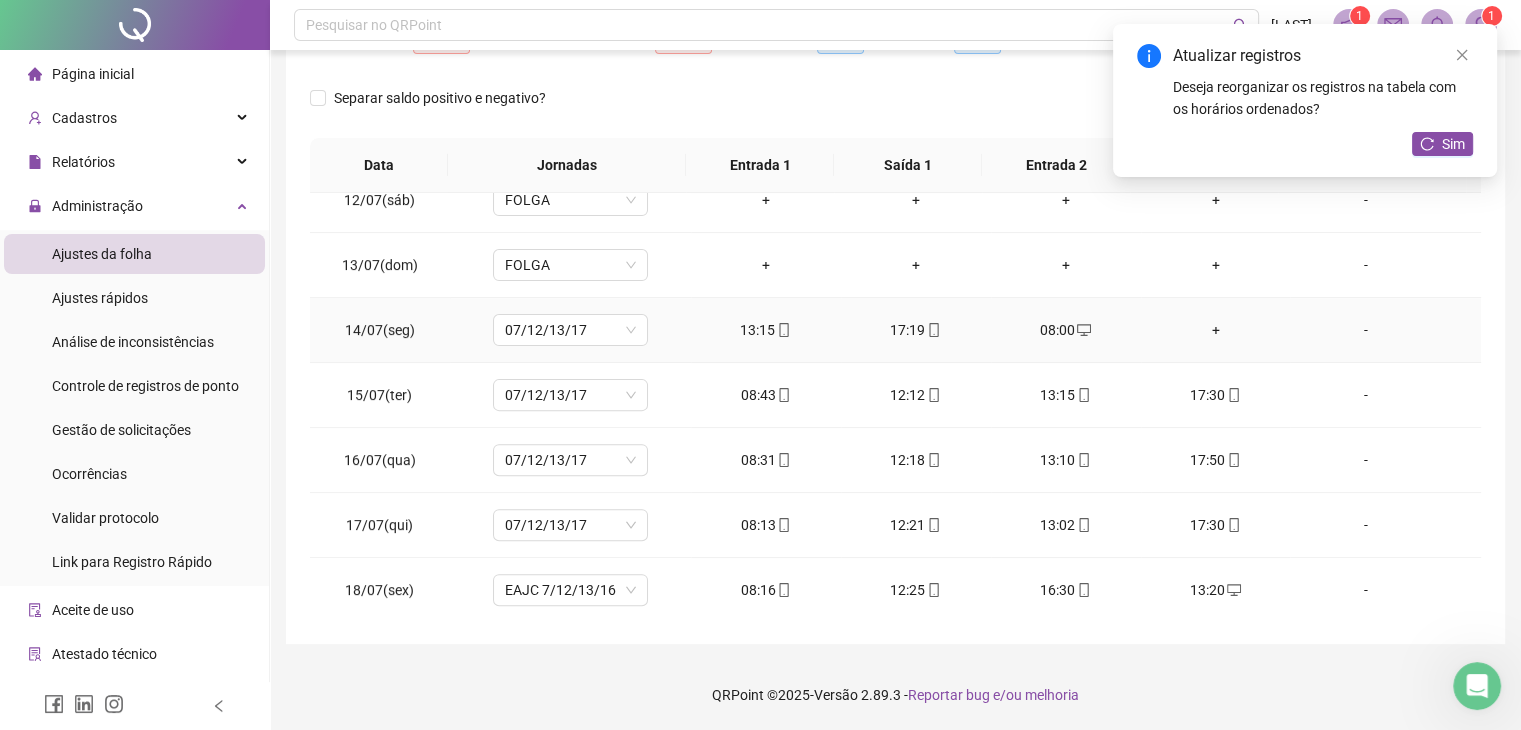 click on "+" at bounding box center (1216, 330) 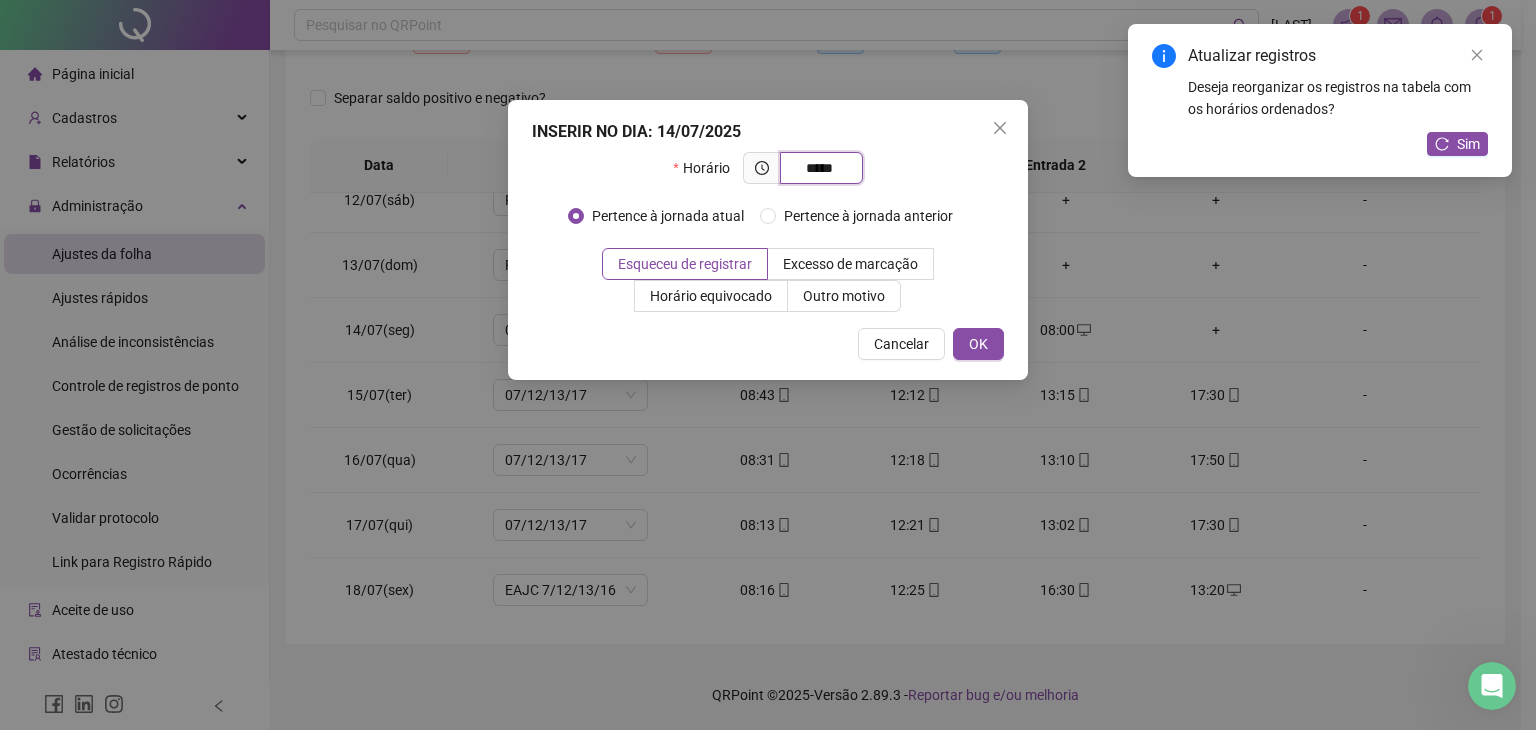 type on "*****" 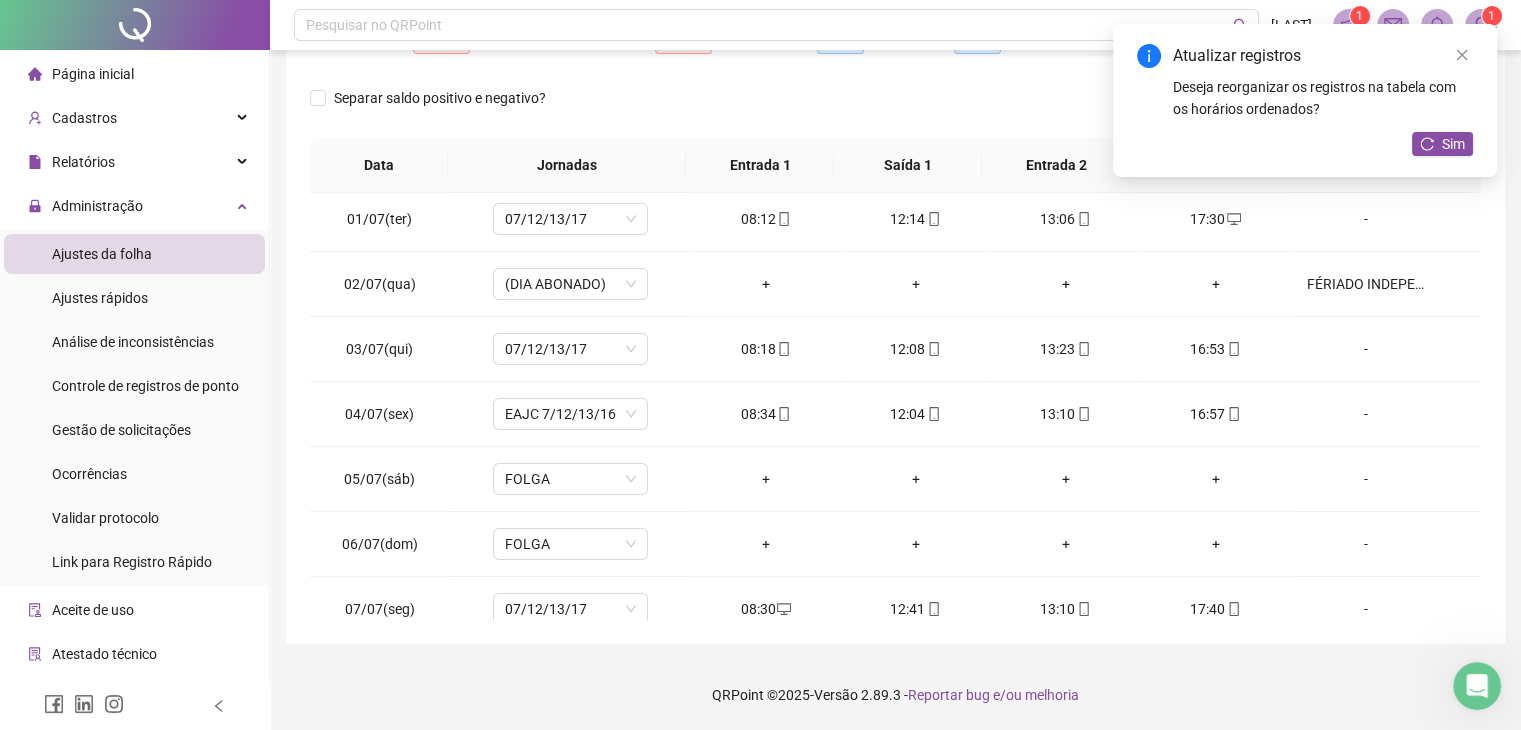 scroll, scrollTop: 0, scrollLeft: 0, axis: both 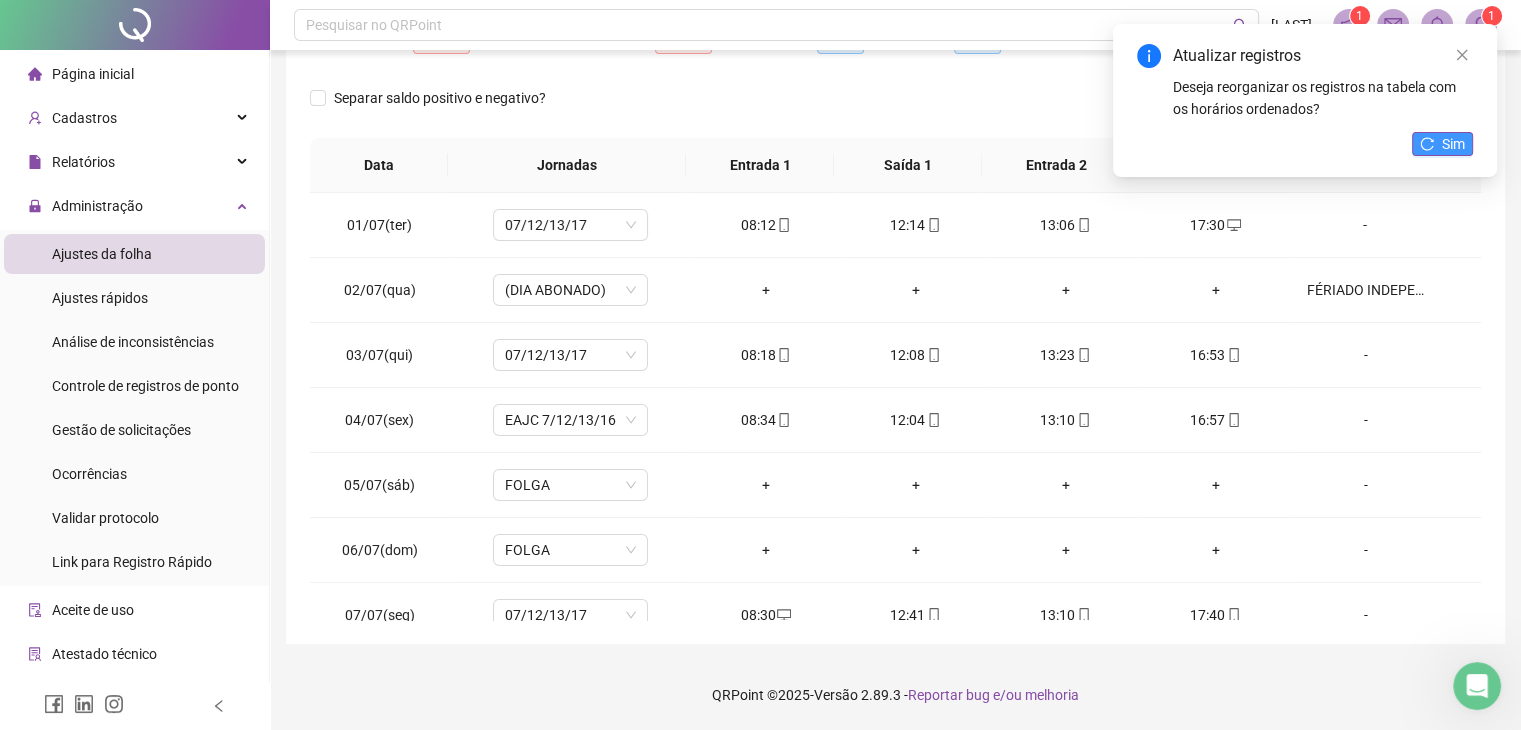 click on "Sim" at bounding box center (1442, 144) 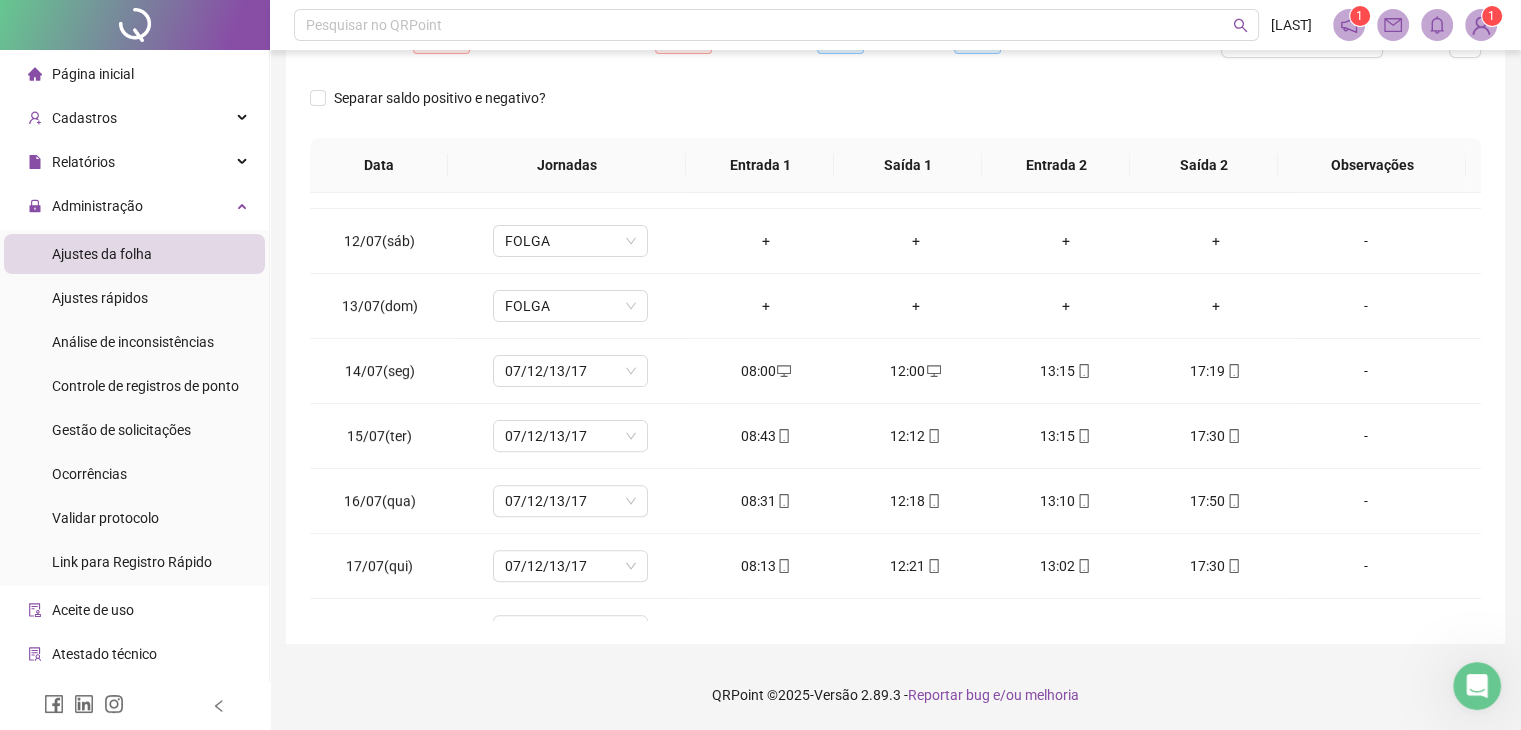 scroll, scrollTop: 695, scrollLeft: 0, axis: vertical 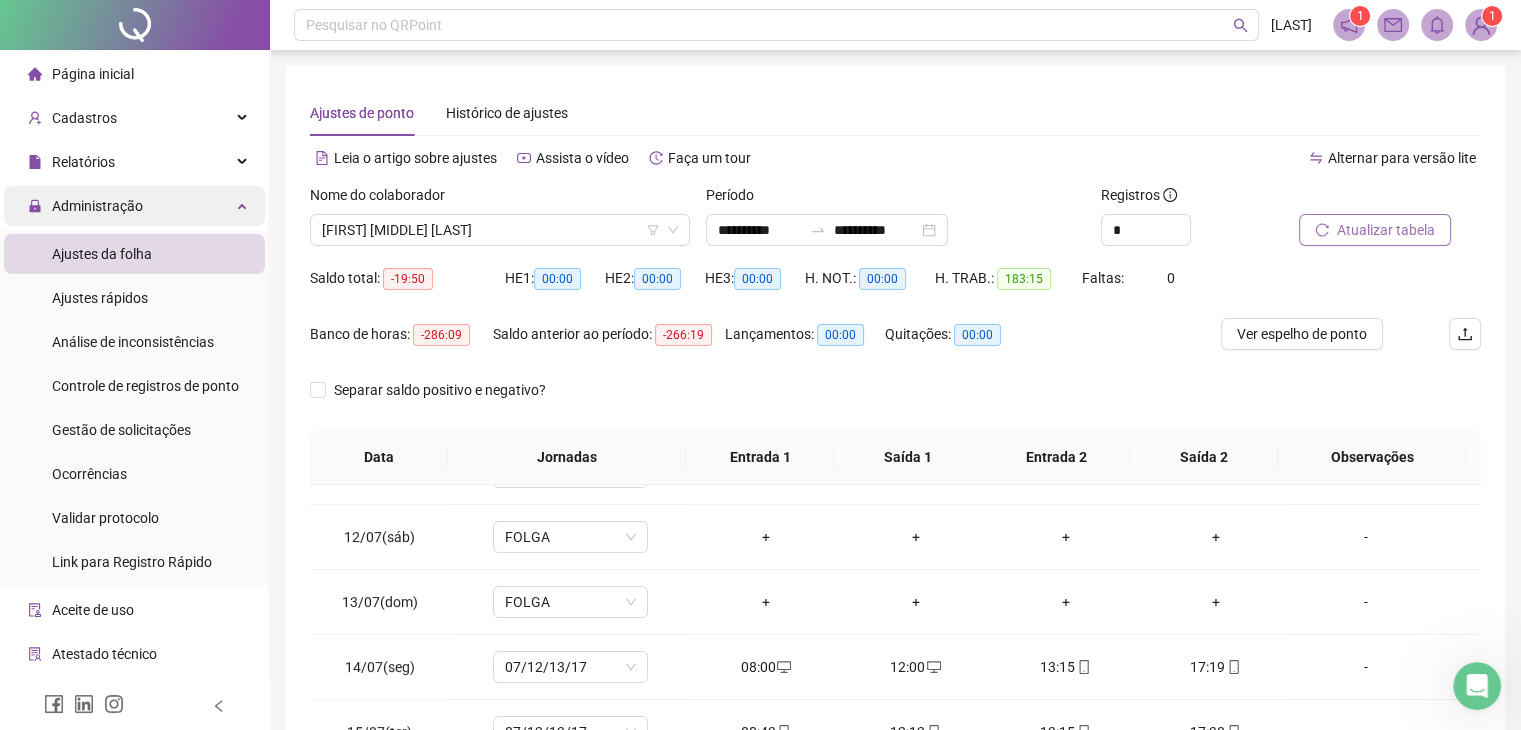 click at bounding box center [244, 204] 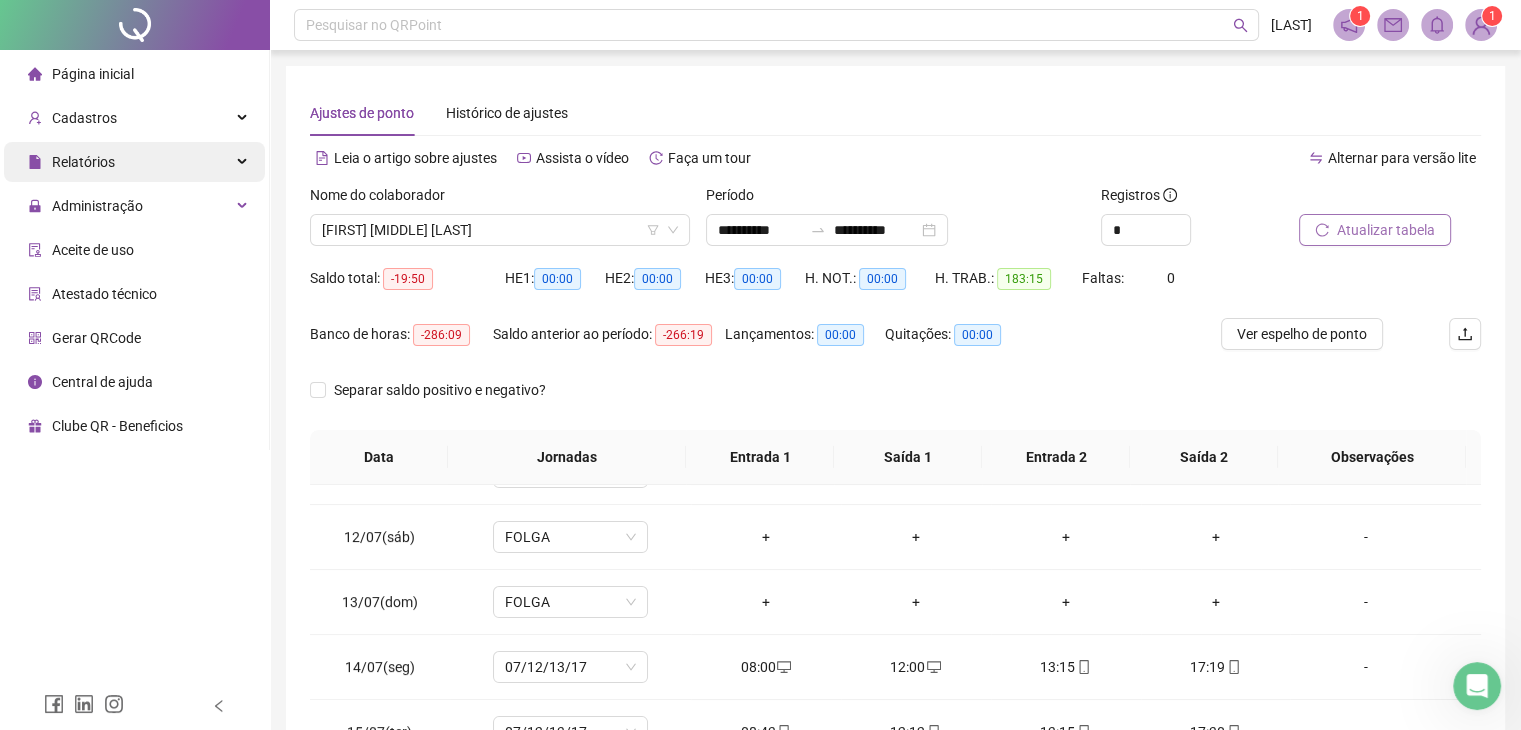 click on "Relatórios" at bounding box center (134, 162) 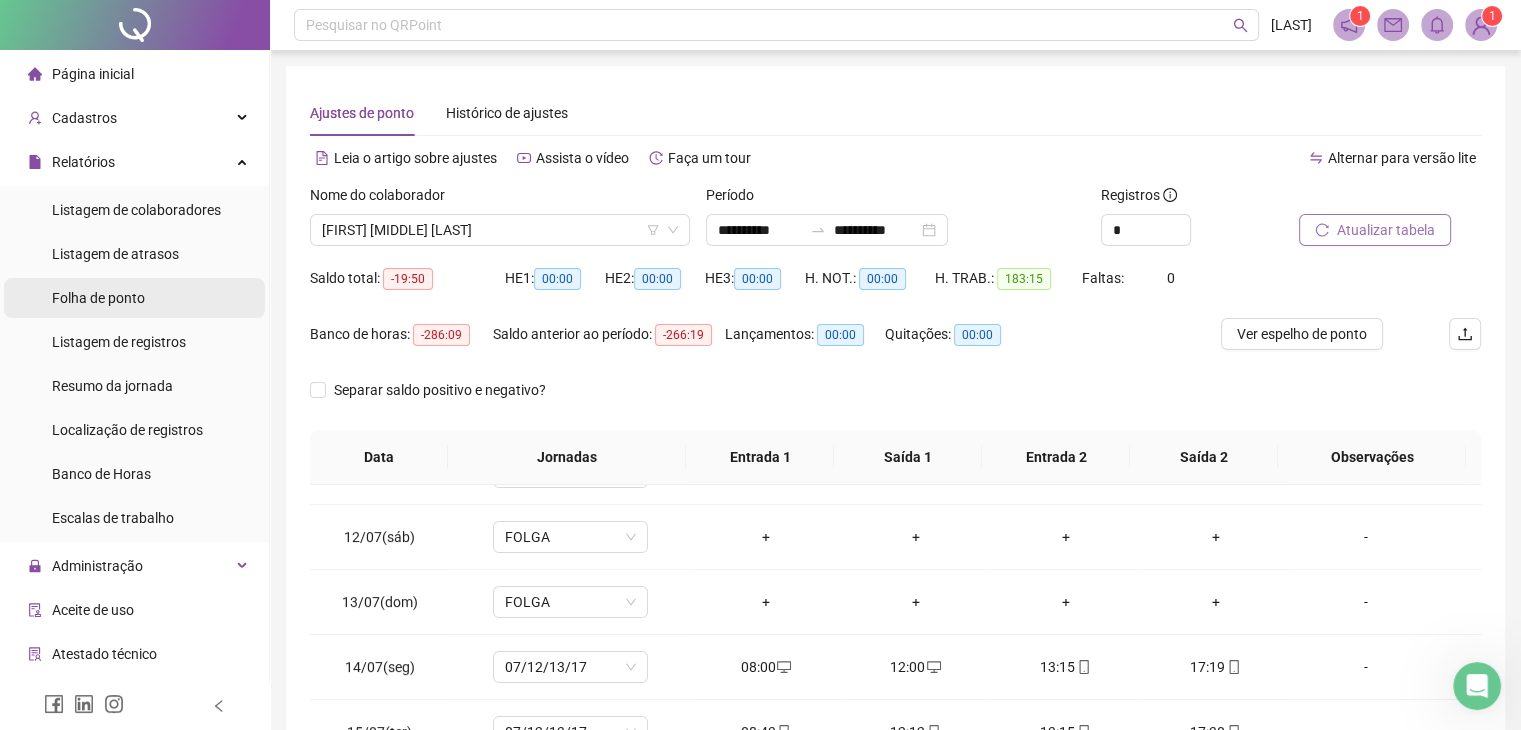 click on "Folha de ponto" at bounding box center (98, 298) 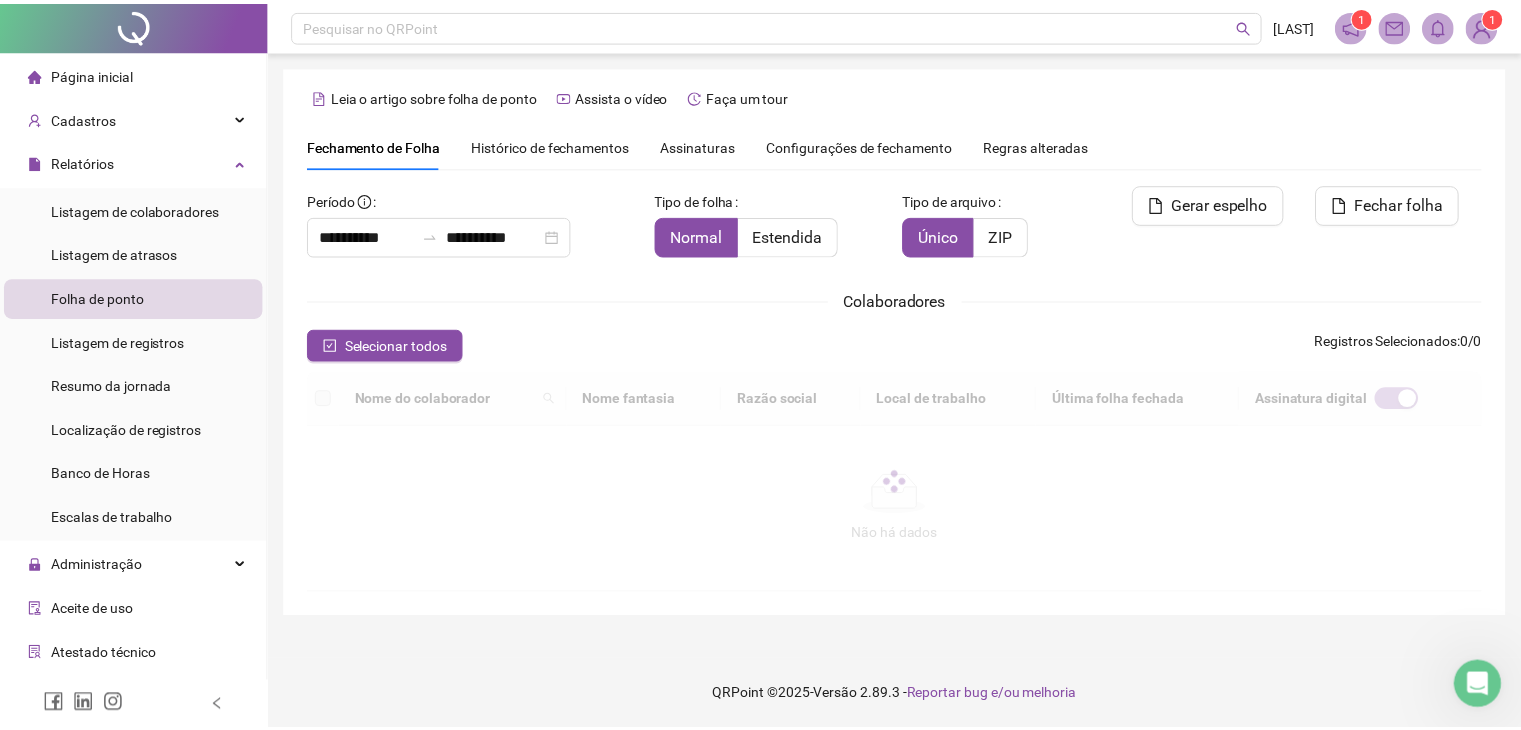 scroll, scrollTop: 44, scrollLeft: 0, axis: vertical 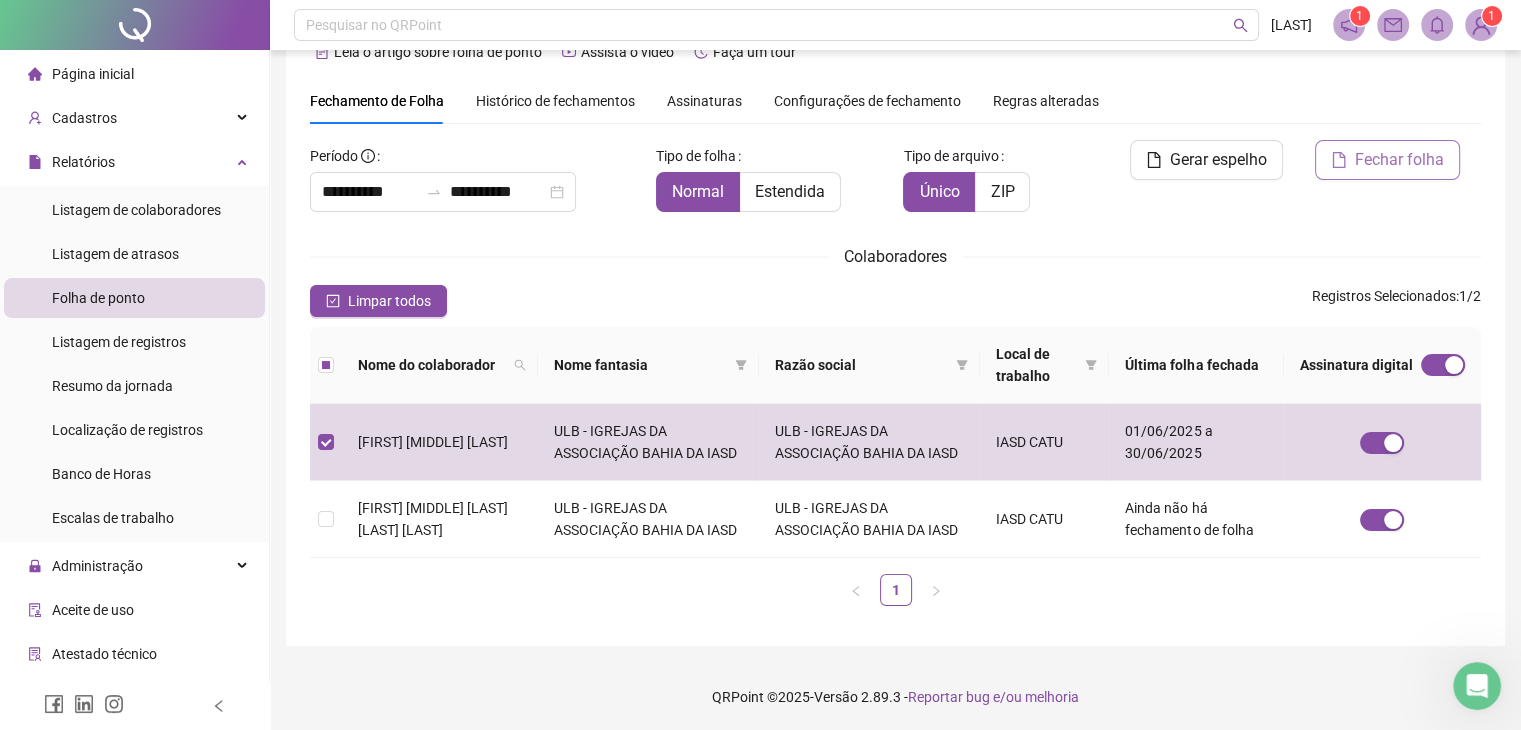 click on "Fechar folha" at bounding box center (1387, 160) 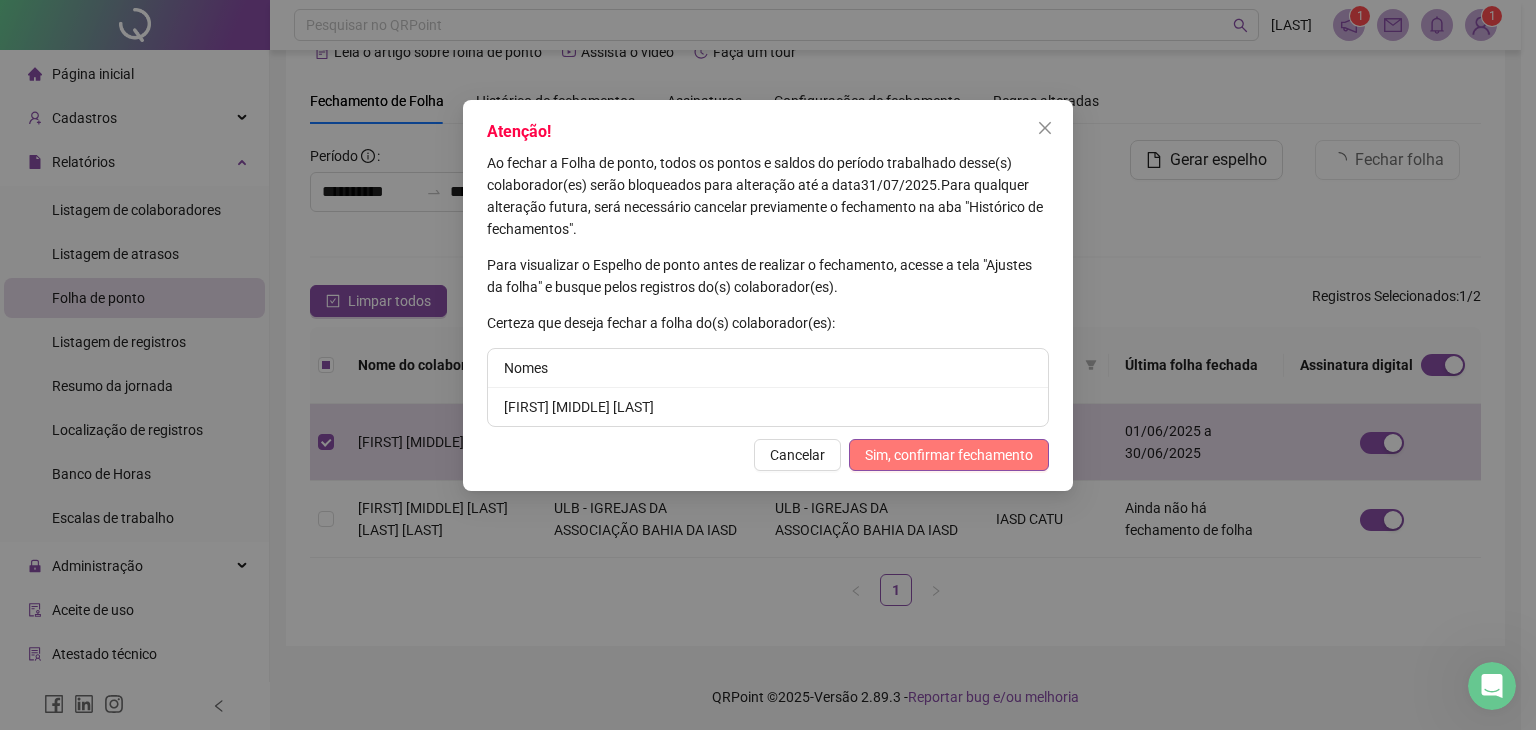 click on "Sim, confirmar fechamento" at bounding box center [949, 455] 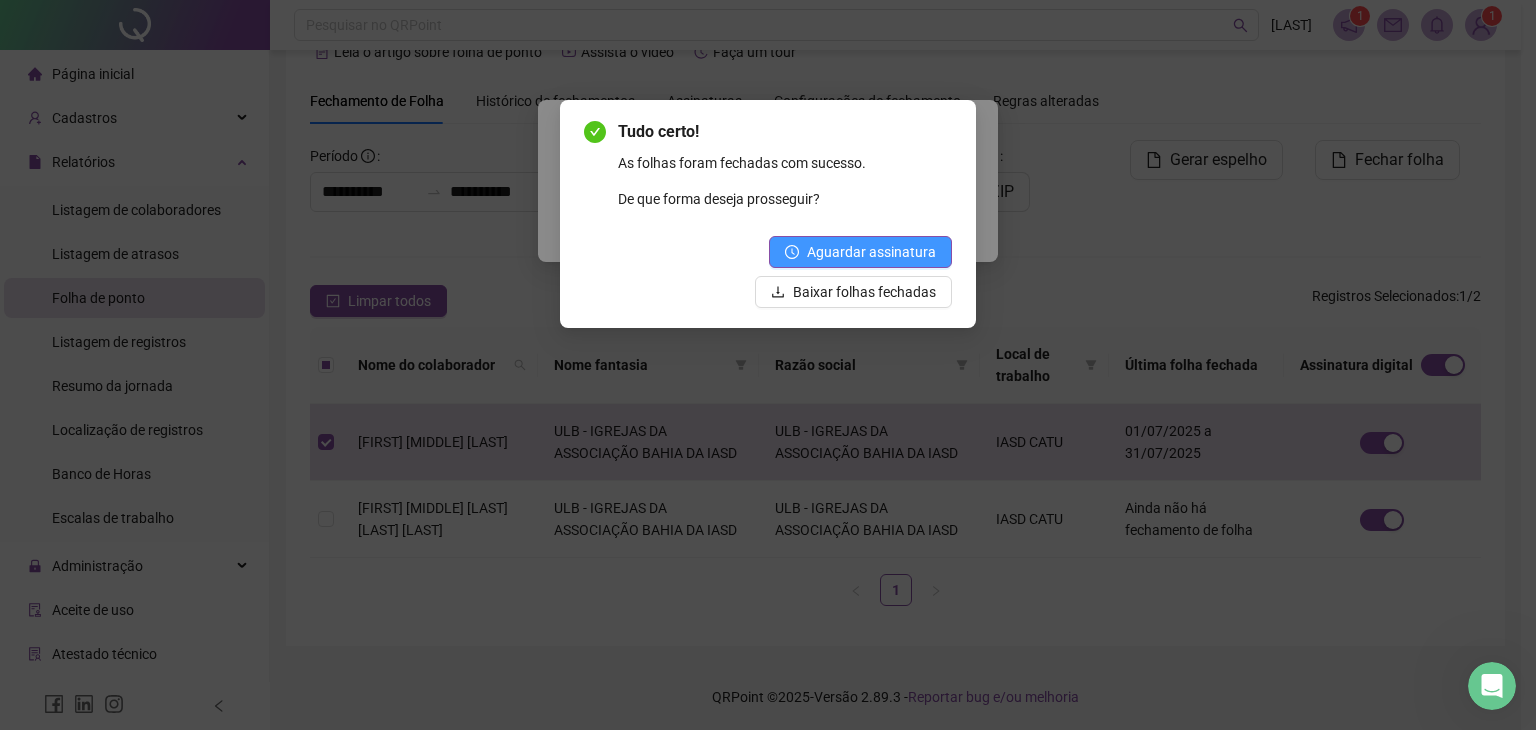 click on "Aguardar assinatura" at bounding box center [871, 252] 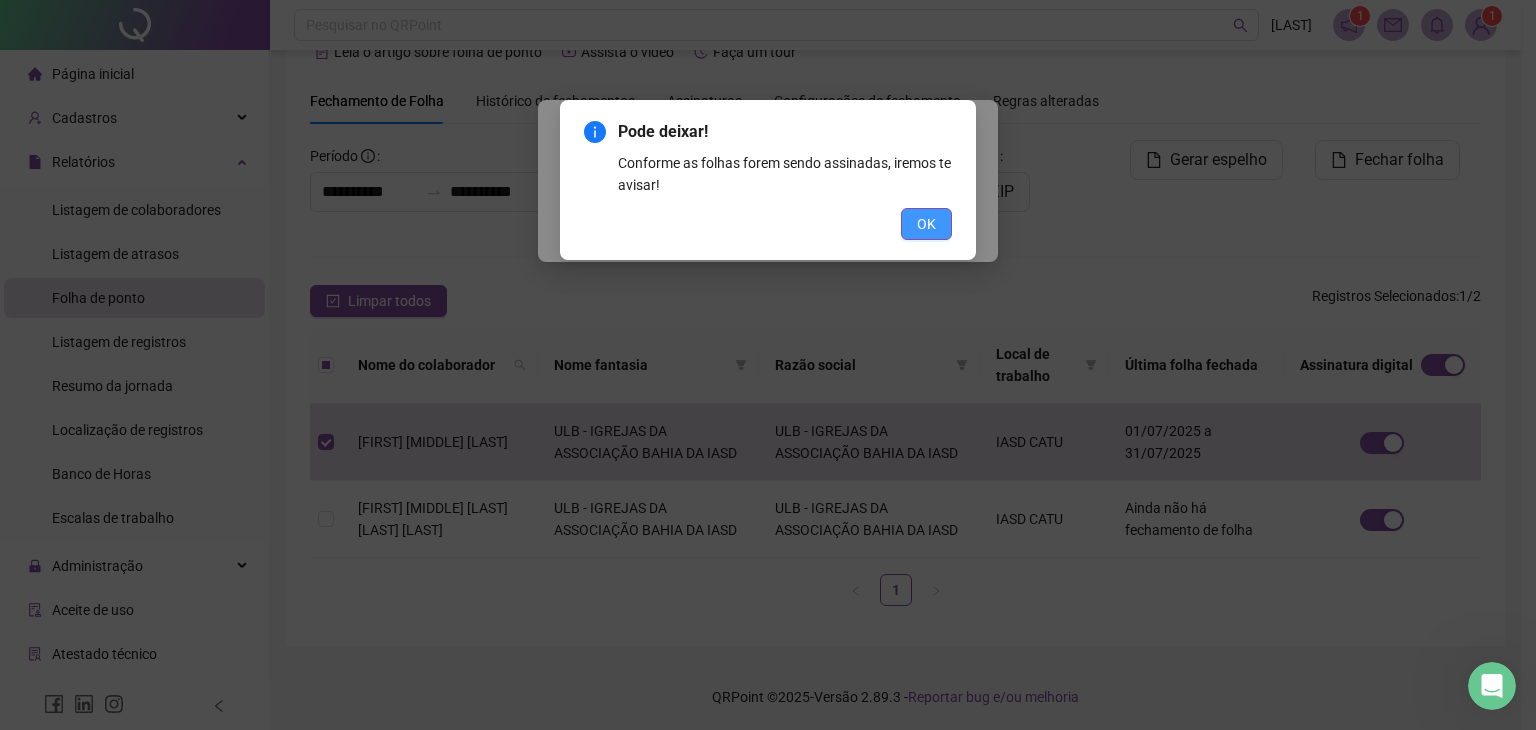 click on "OK" at bounding box center [926, 224] 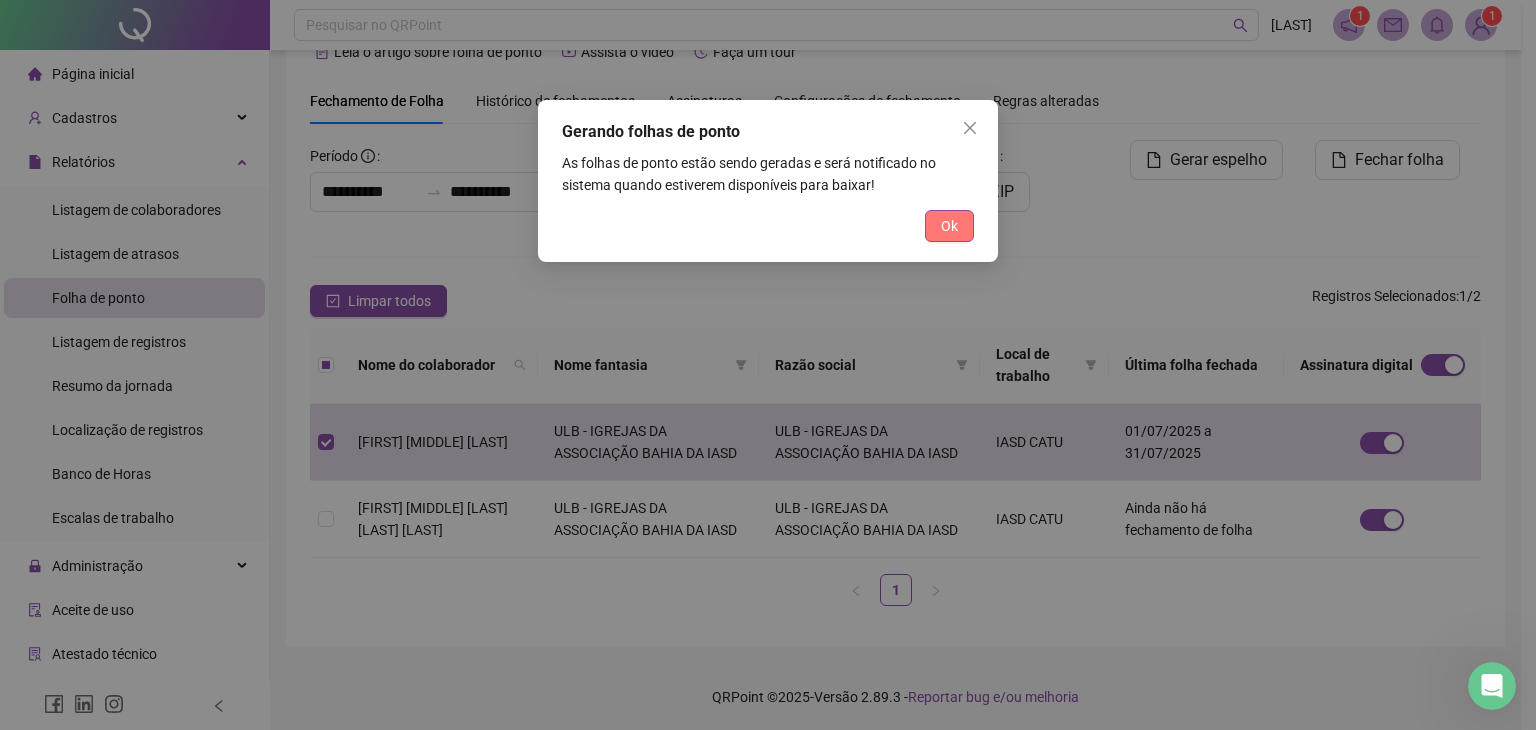 click on "Ok" at bounding box center [949, 226] 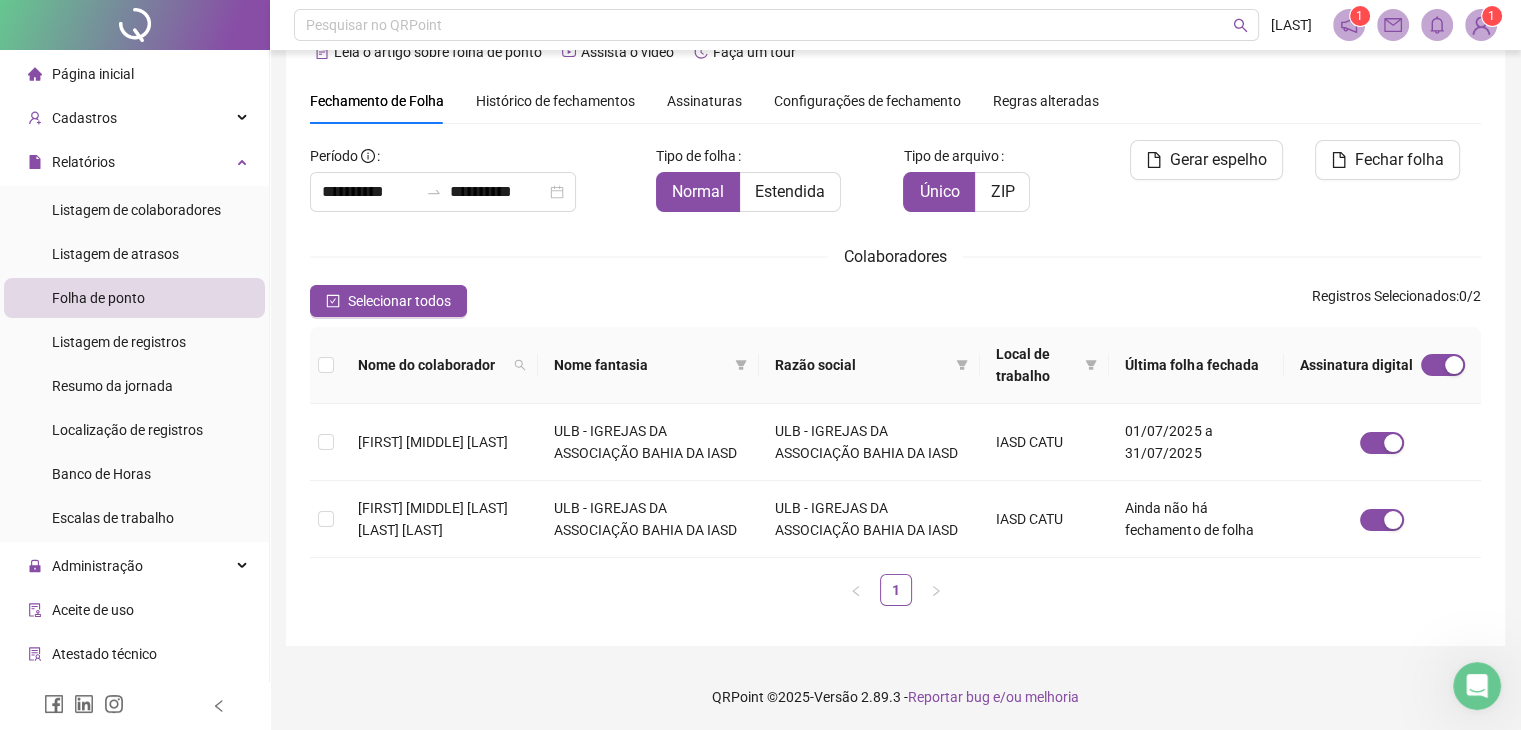click on "Histórico de fechamentos" at bounding box center (555, 101) 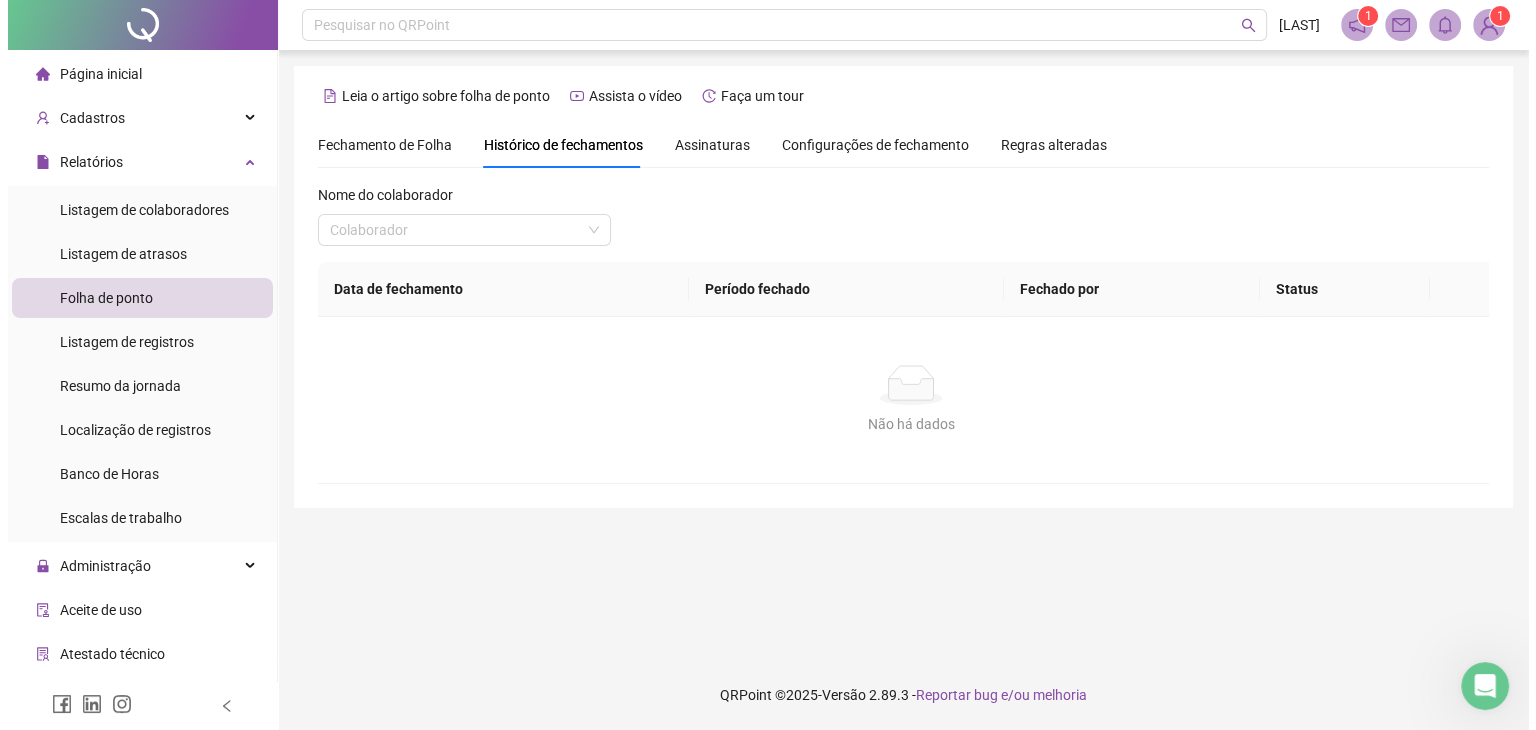 scroll, scrollTop: 0, scrollLeft: 0, axis: both 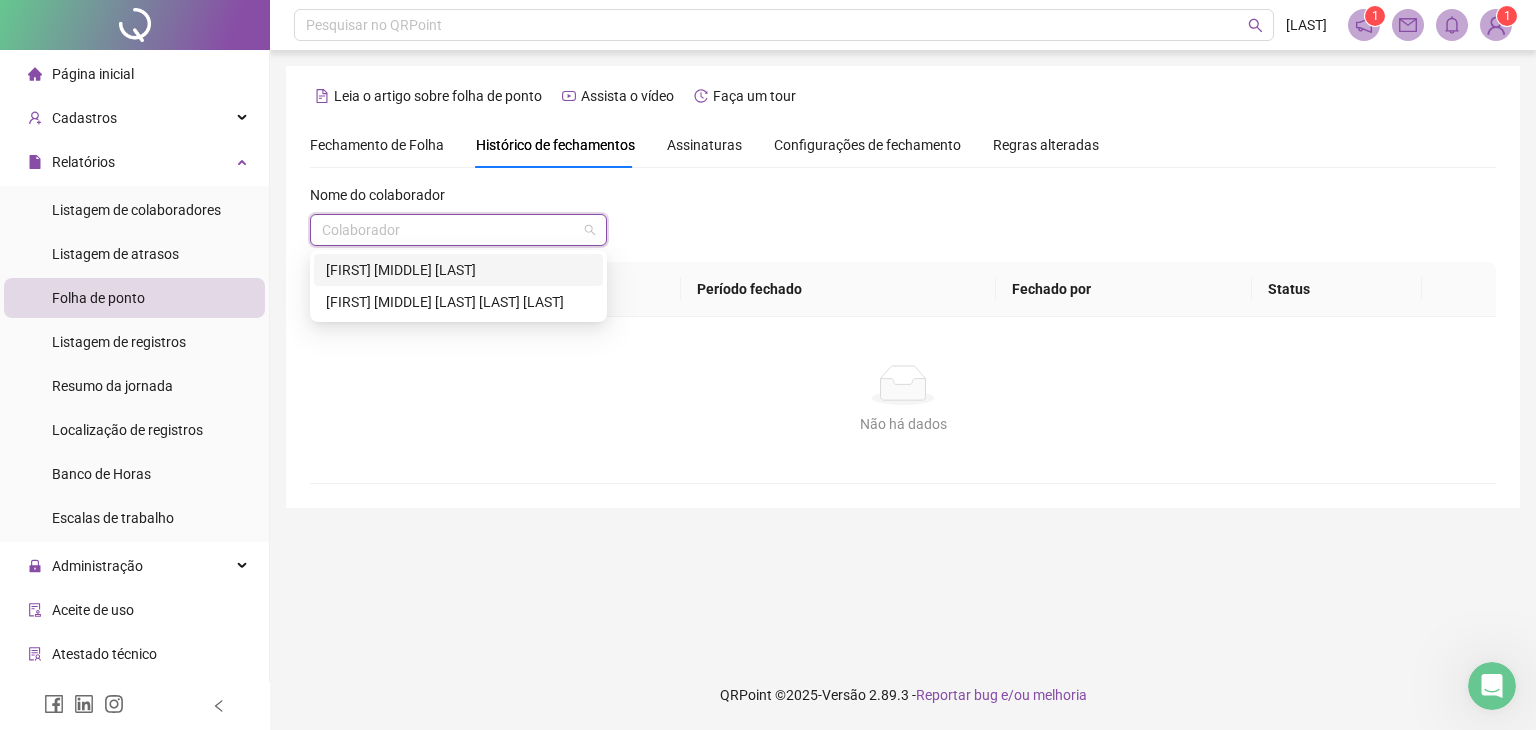 click at bounding box center (449, 230) 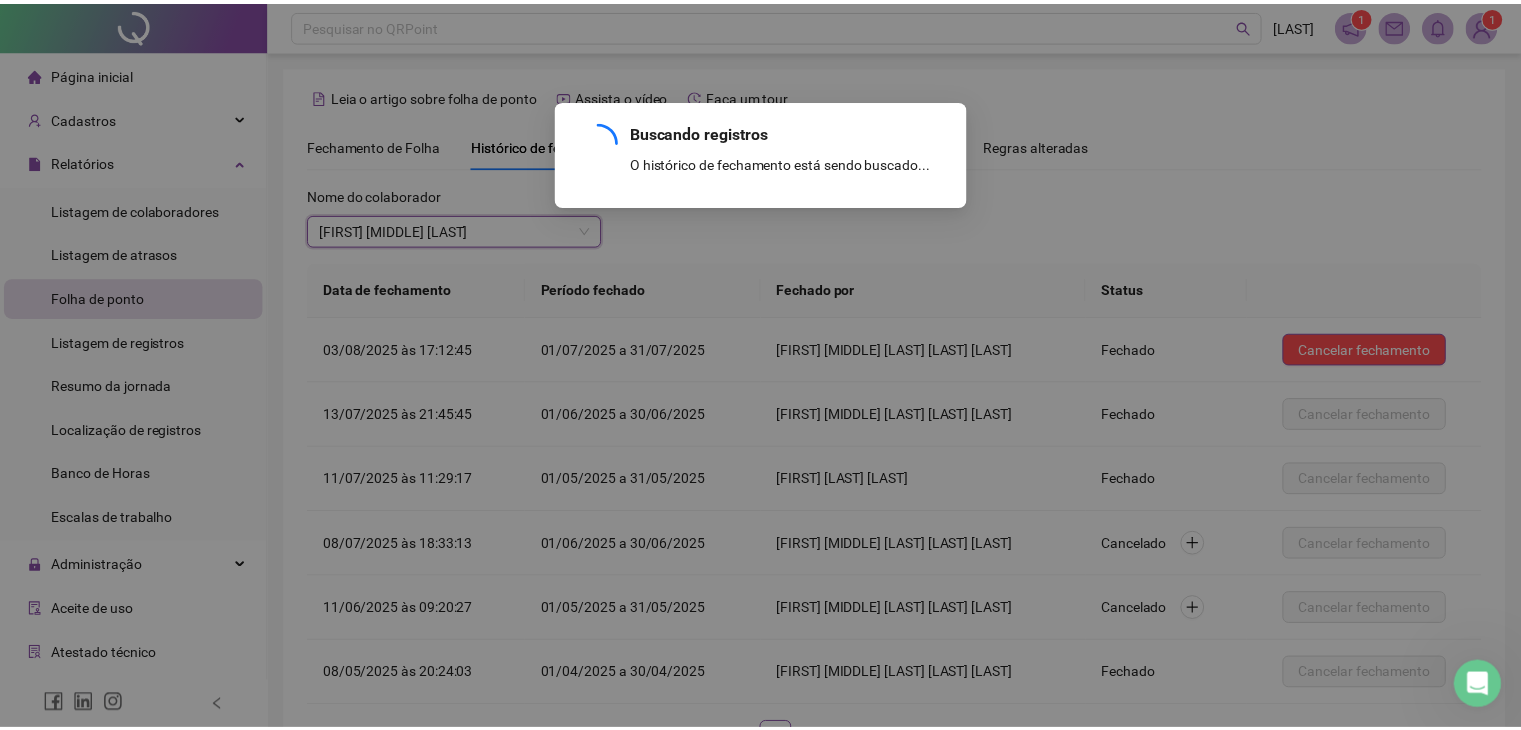 scroll, scrollTop: 150, scrollLeft: 0, axis: vertical 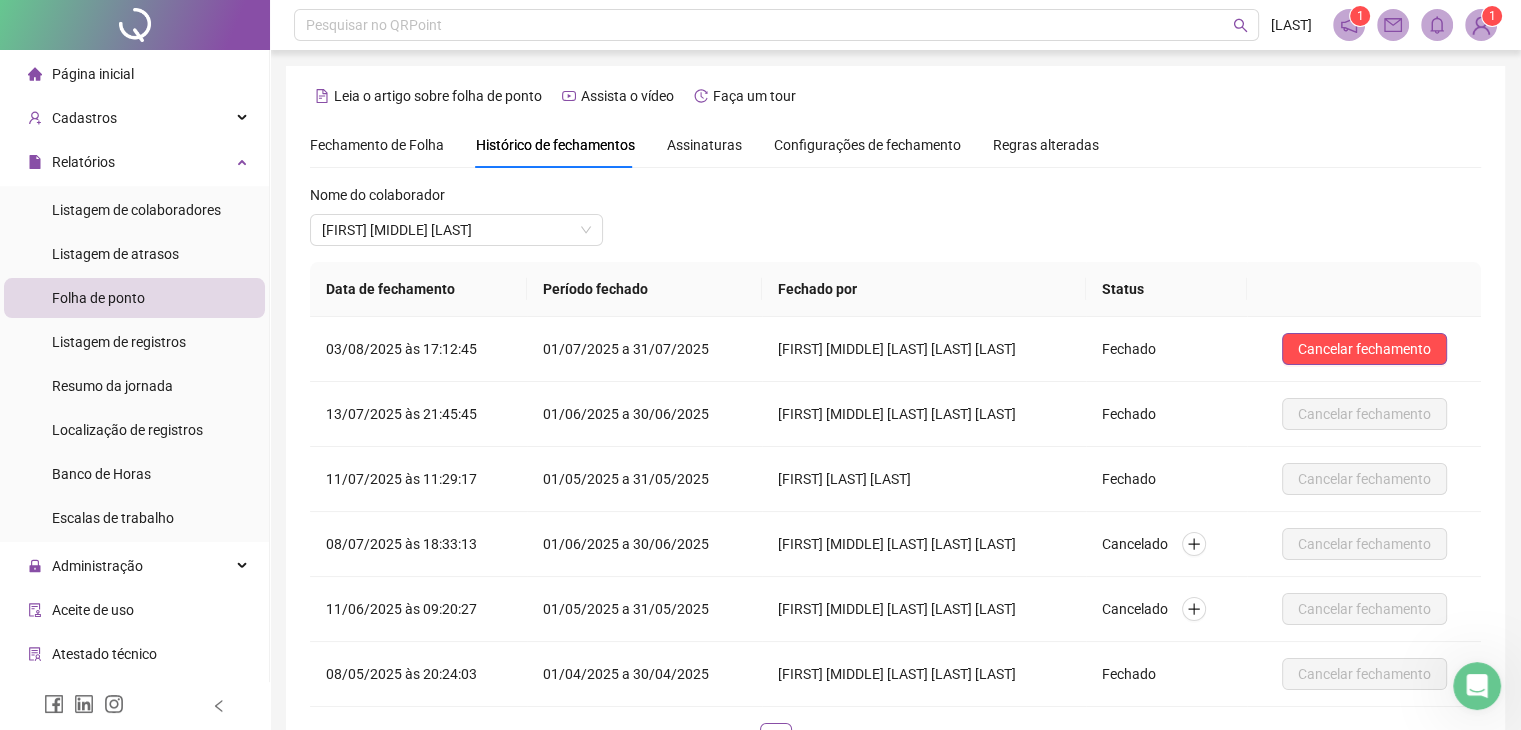 click on "Assinaturas" at bounding box center (704, 145) 